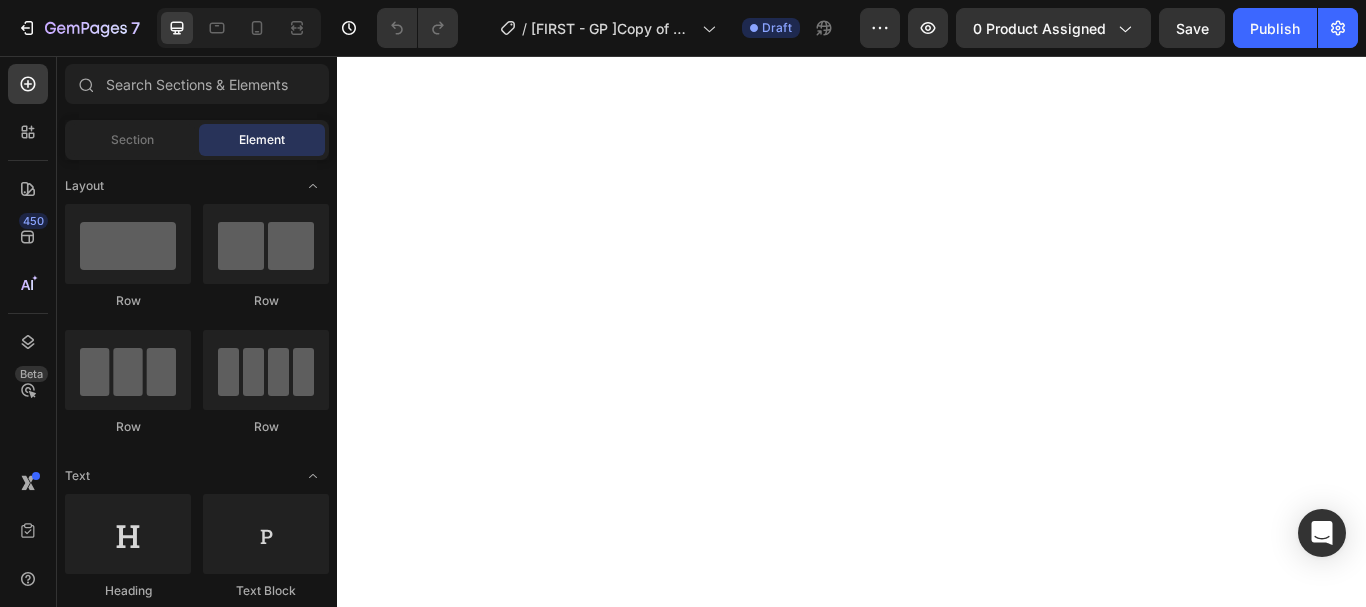 scroll, scrollTop: 0, scrollLeft: 0, axis: both 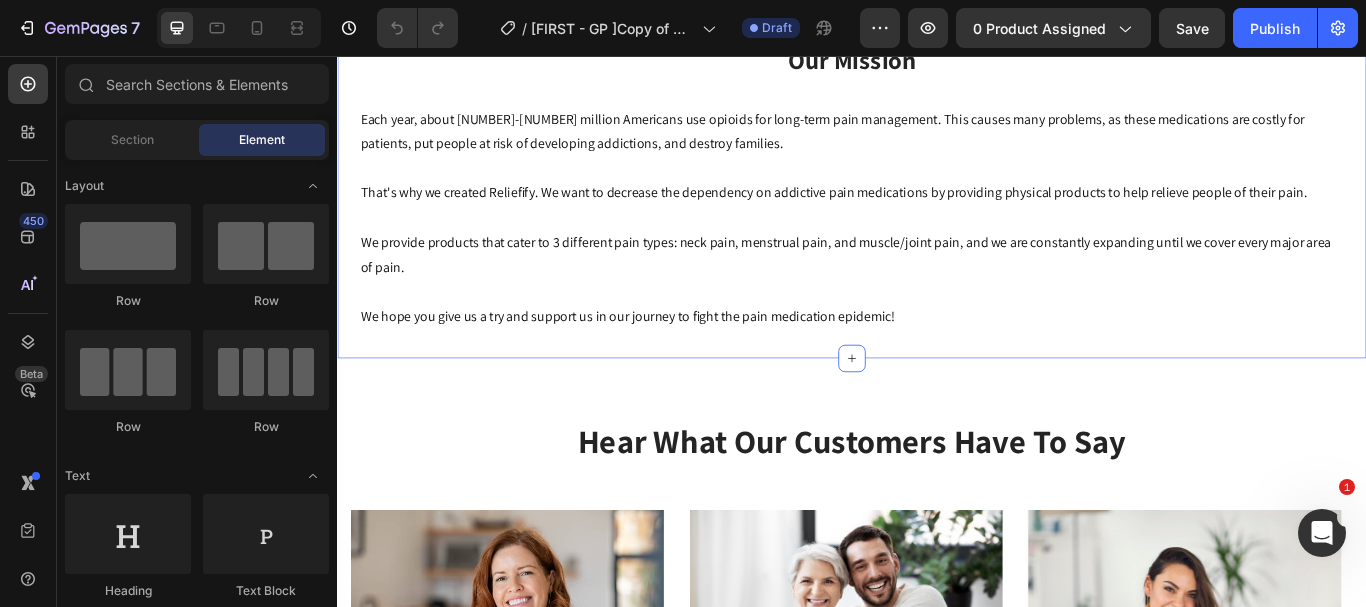click on "Our Mission Heading Row Each year, about [NUMBER]-[NUMBER] million Americans use opioids for long-term pain management. This causes many problems, as these medications are costly for patients, put people at risk of developing addictions, and destroy families. That's why we created Reliefify. We want to decrease the dependency on addictive pain medications by providing physical products to help relieve people of their pain. We provide products that cater to [NUMBER] different pain types: neck pain, menstrual pain, and muscle/joint pain, and we are constantly expanding until we cover every major area of pain. We hope you give us a try and support us in our journey to fight the pain medication epidemic! Text block Row Section [NUMBER]" at bounding box center [937, 208] 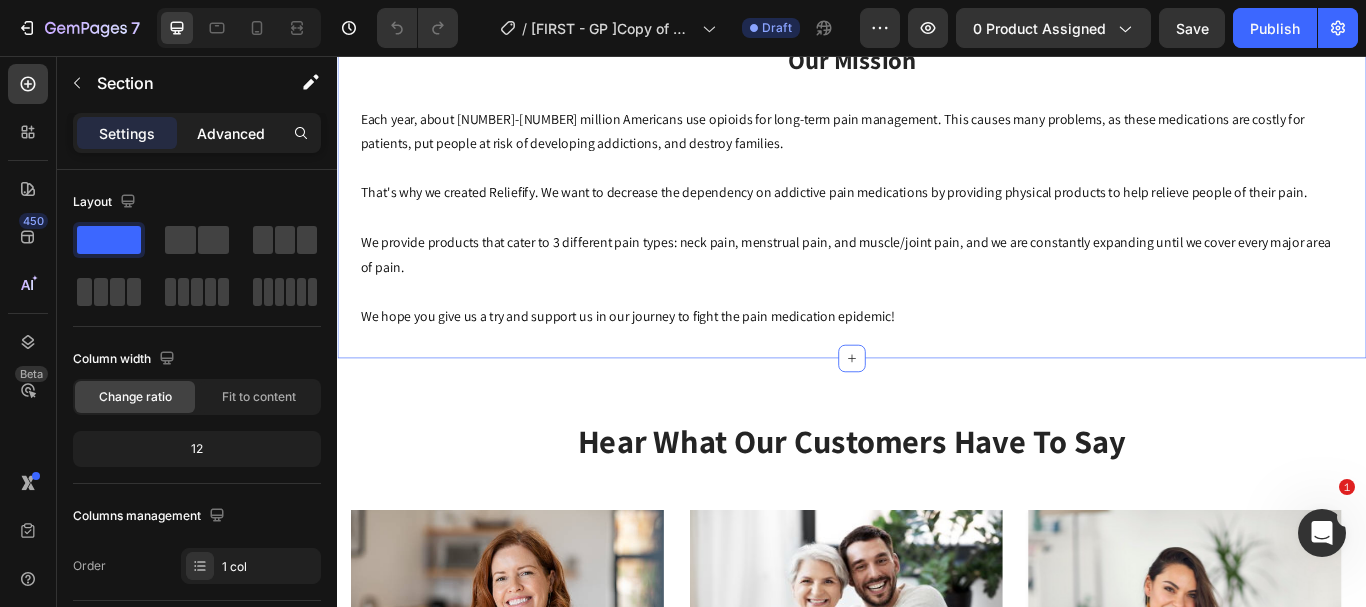 click on "Advanced" 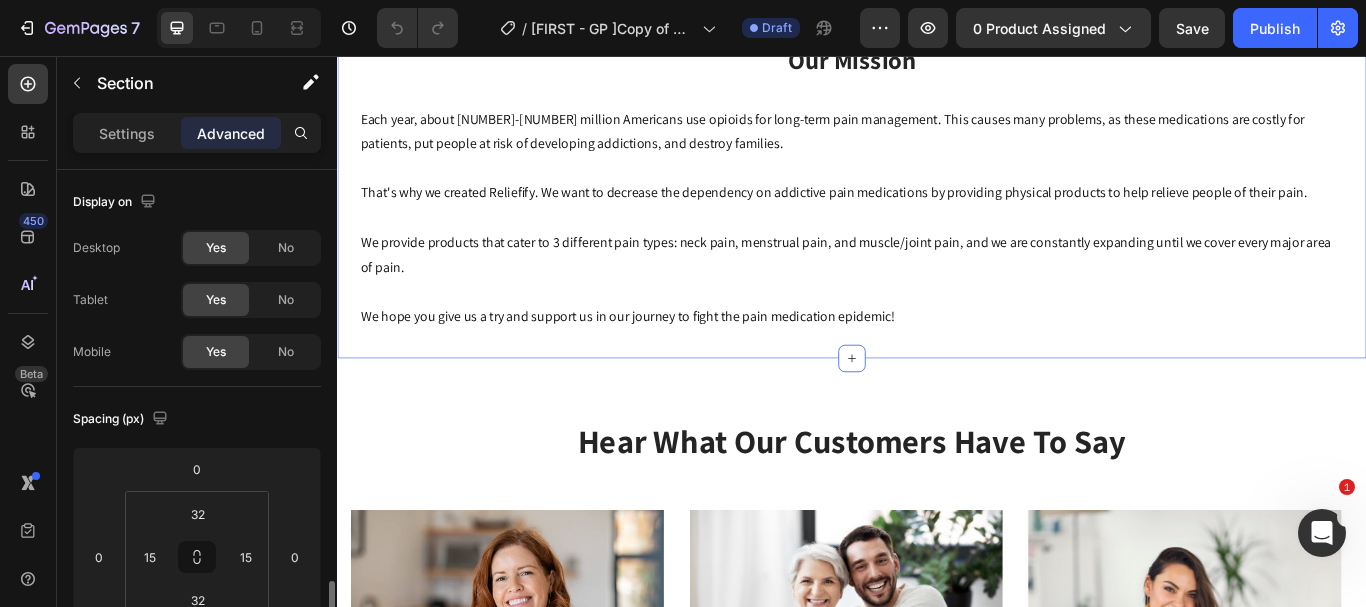 scroll, scrollTop: 300, scrollLeft: 0, axis: vertical 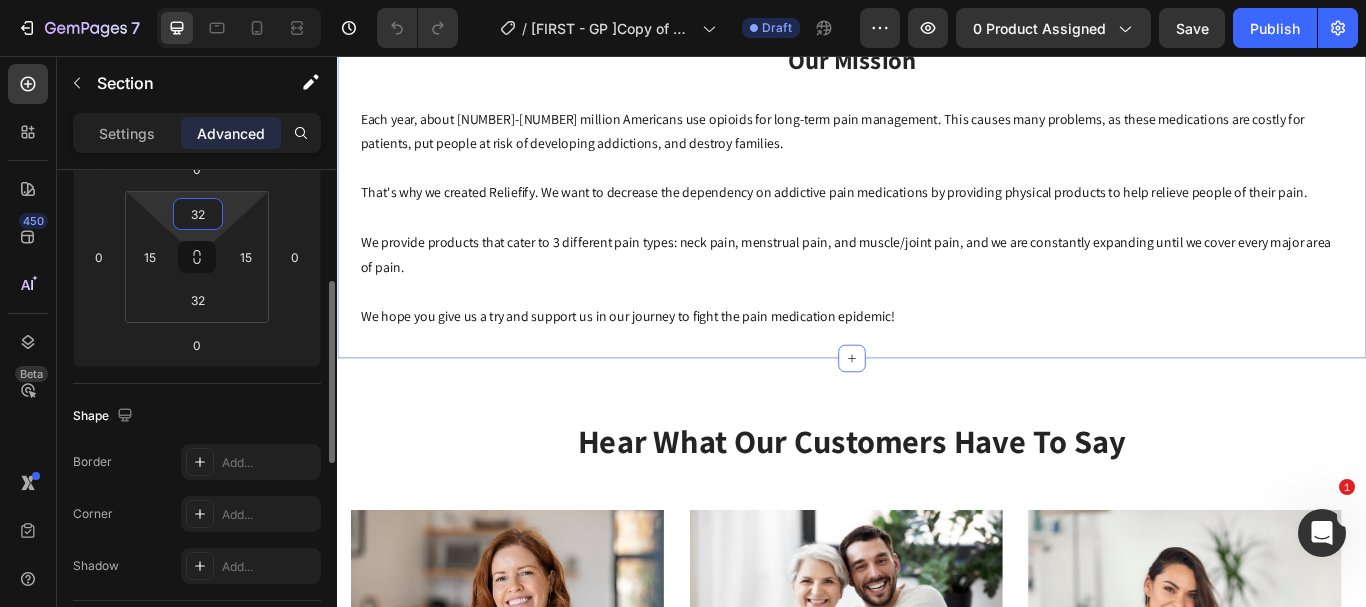 click on "32" at bounding box center (198, 214) 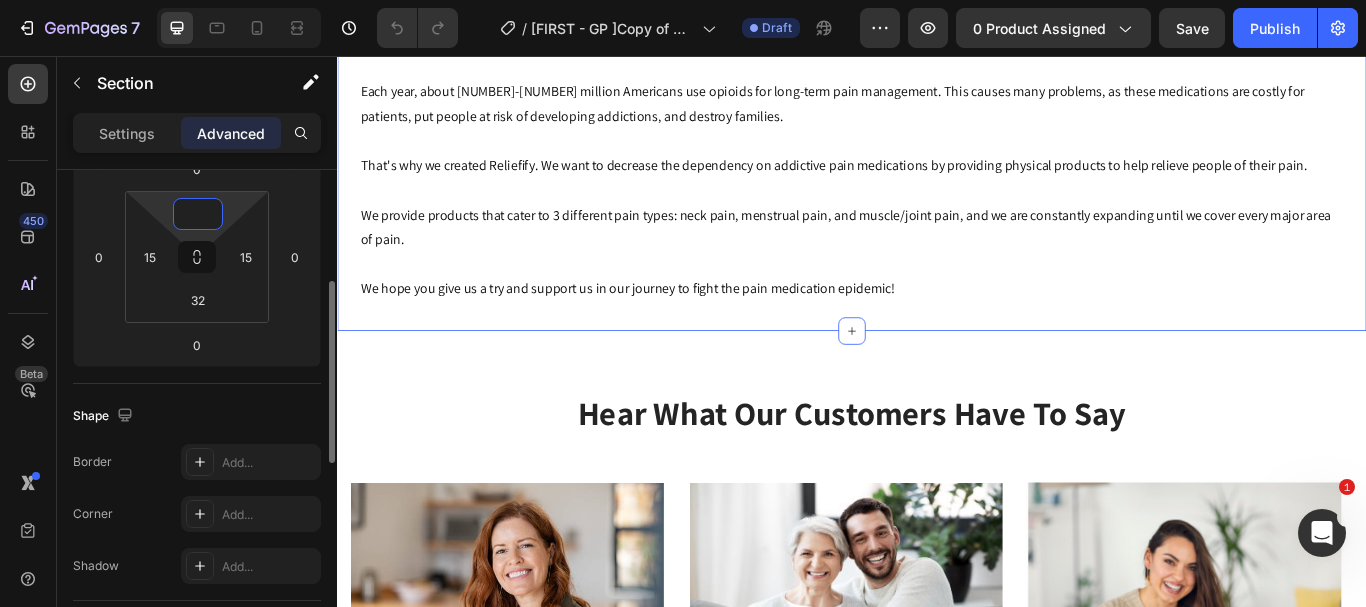 type on "0" 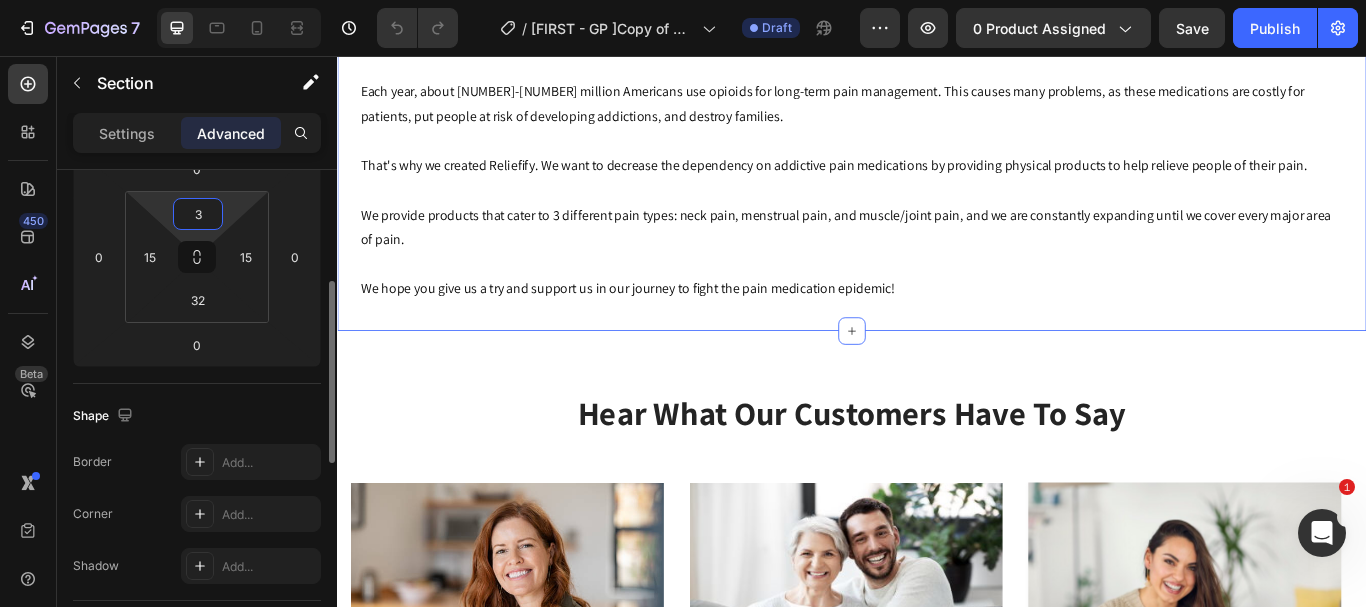 type on "32" 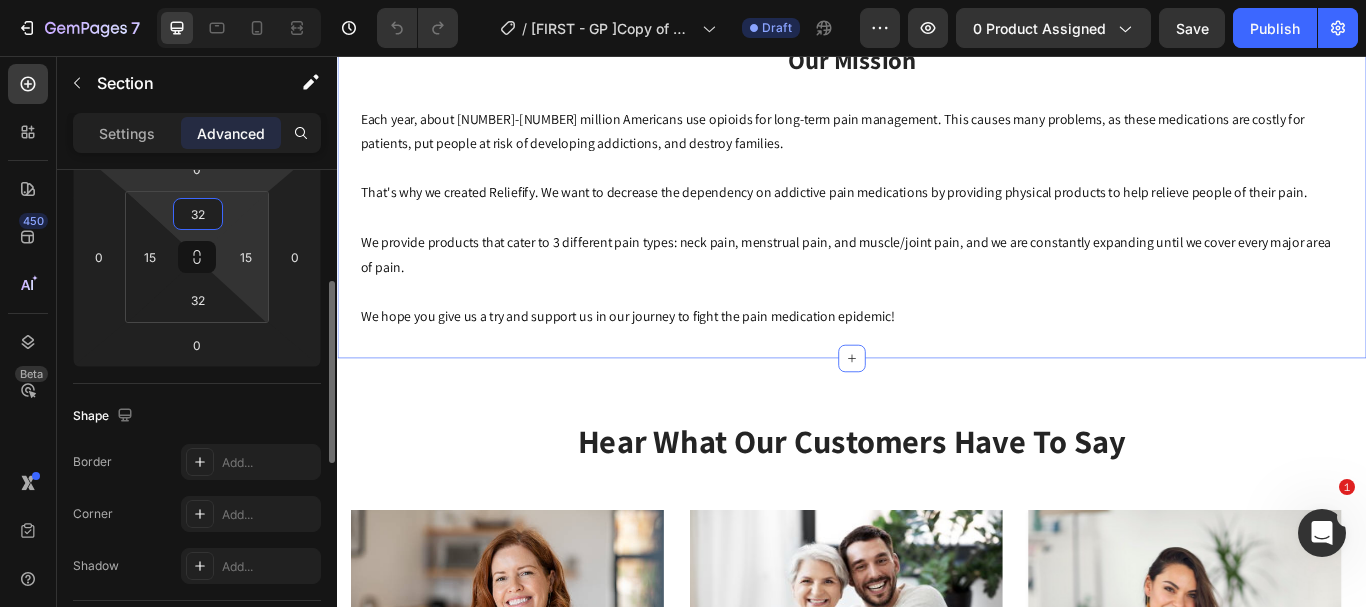 scroll, scrollTop: 200, scrollLeft: 0, axis: vertical 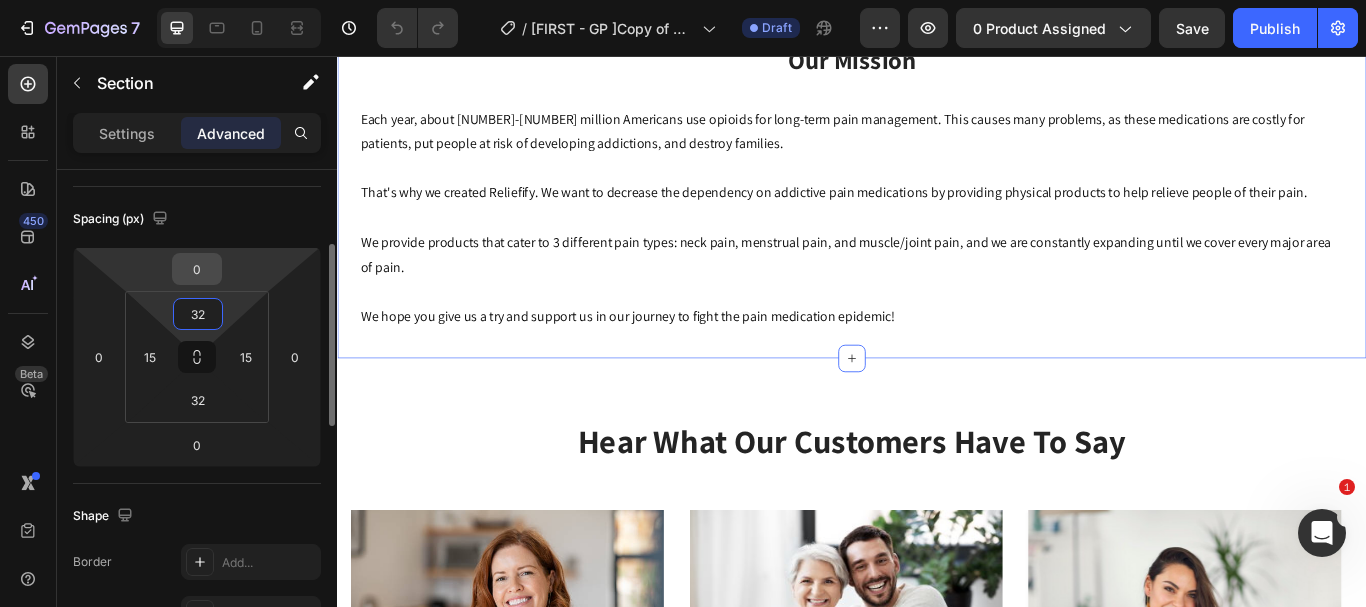 click on "0" at bounding box center [197, 269] 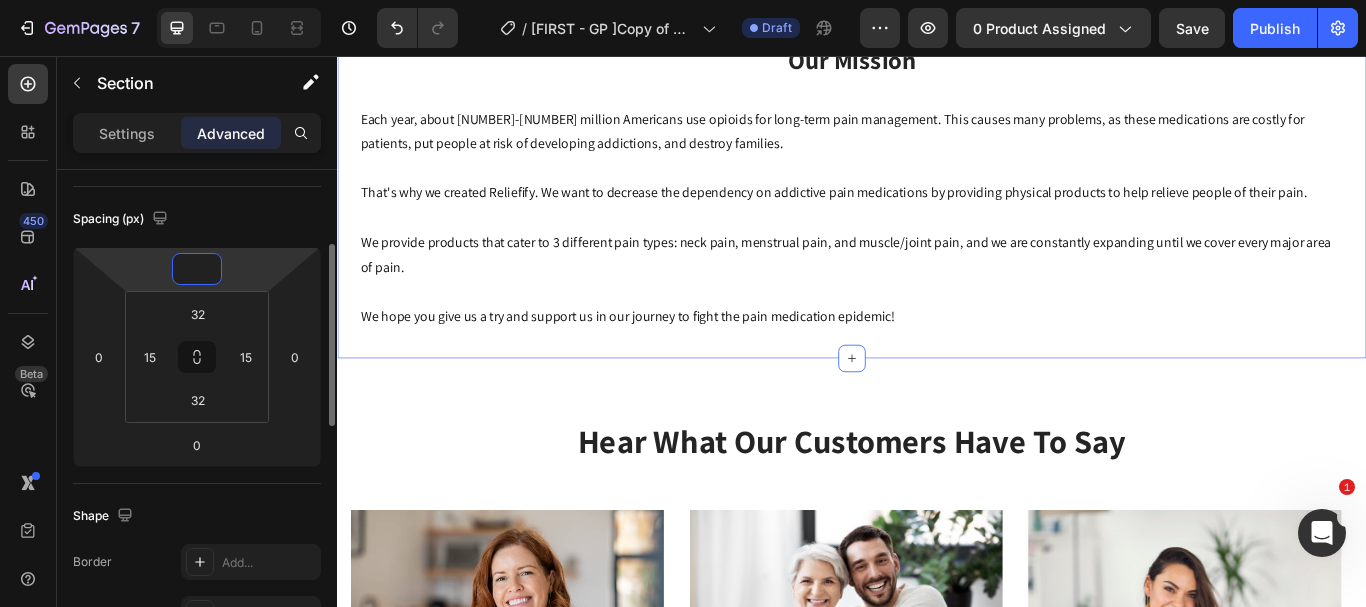 type on "0" 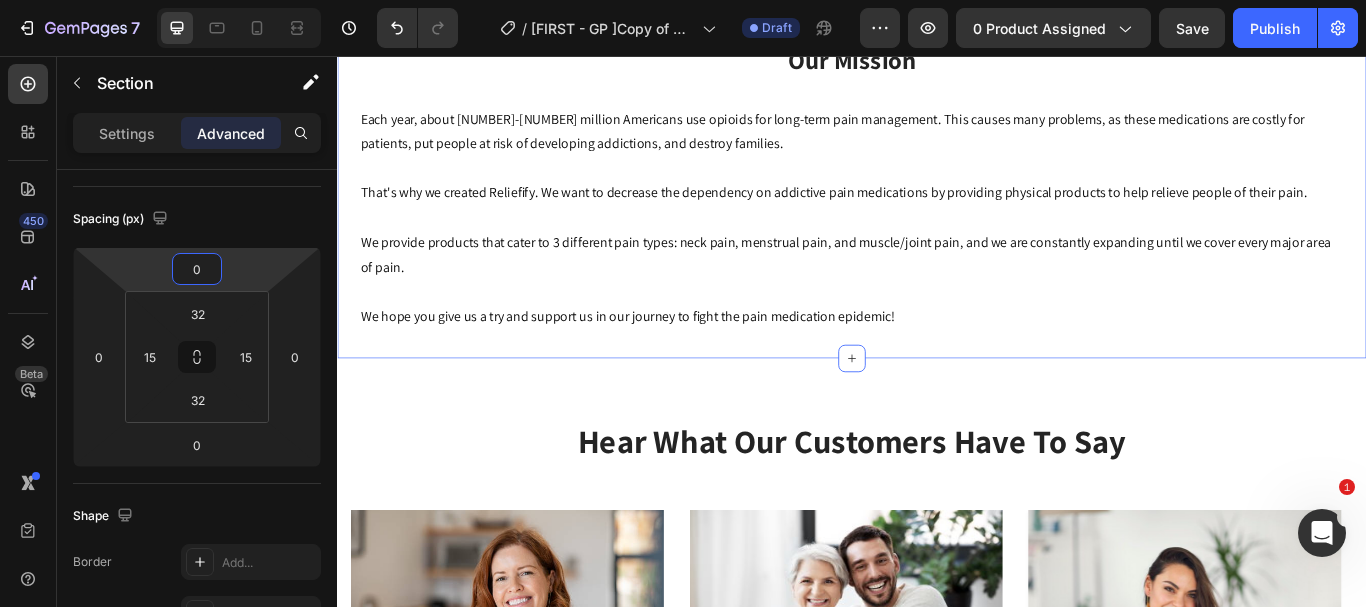 scroll, scrollTop: 0, scrollLeft: 0, axis: both 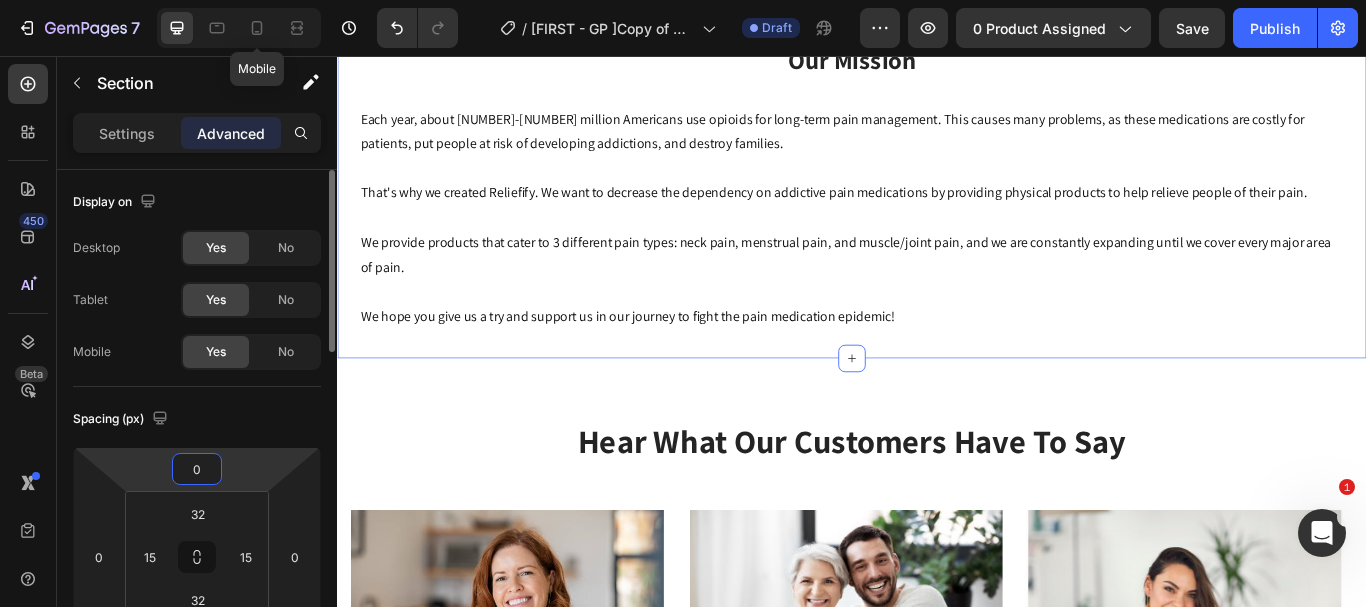 click 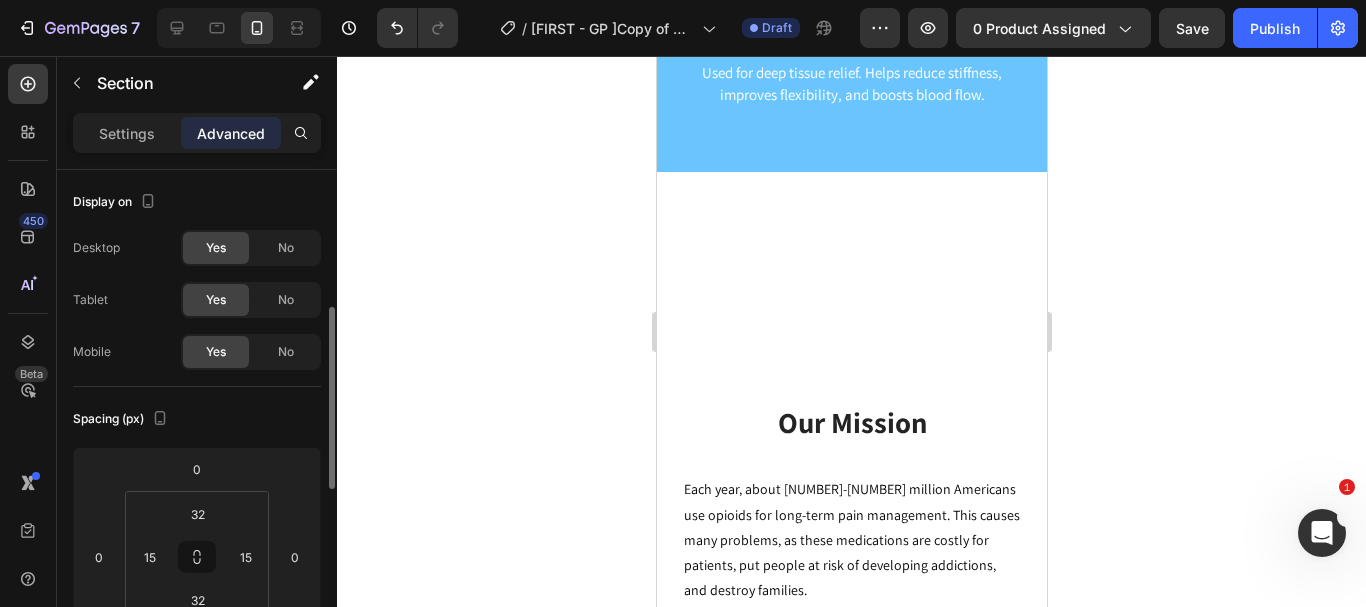 scroll, scrollTop: 100, scrollLeft: 0, axis: vertical 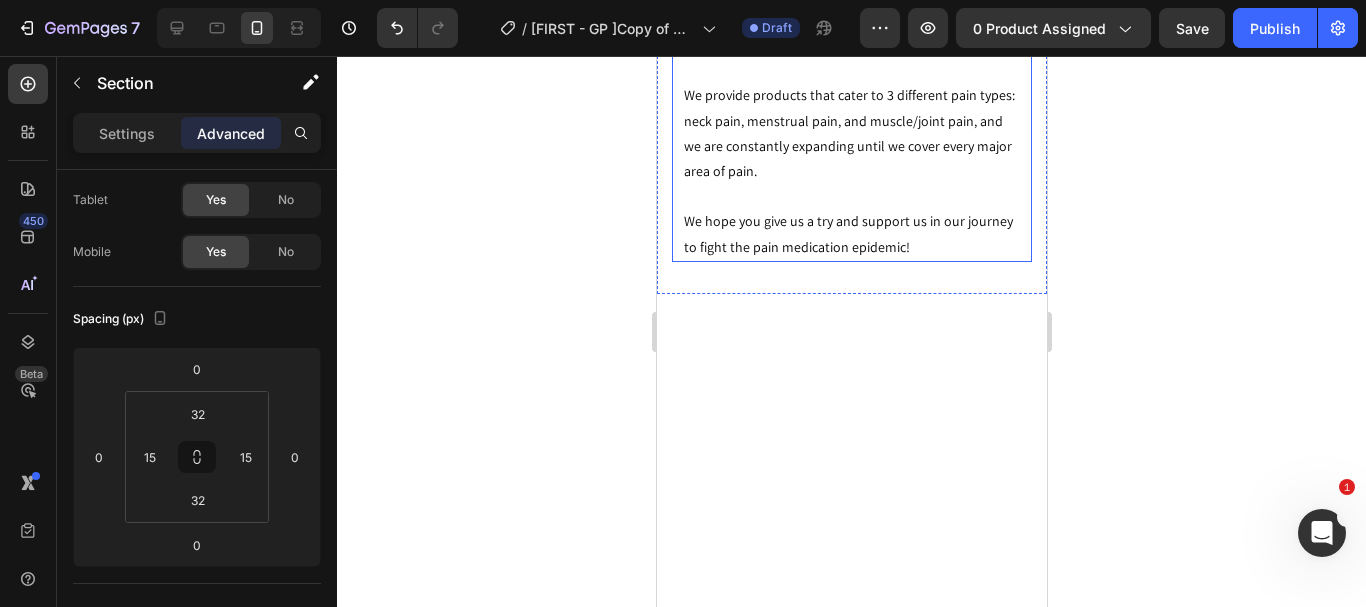 click on "Our Mission Heading Row Each year, about [NUMBER]-[NUMBER] million Americans use opioids for long-term pain management. This causes many problems, as these medications are costly for patients, put people at risk of developing addictions, and destroy families. That's why we created Reliefify. We want to decrease the dependency on addictive pain medications by providing physical products to help relieve people of their pain. We provide products that cater to [NUMBER] different pain types: neck pain, menstrual pain, and muscle/joint pain, and we are constantly expanding until we cover every major area of pain. We hope you give us a try and support us in our journey to fight the pain medication epidemic! Text block" at bounding box center [851, -90] 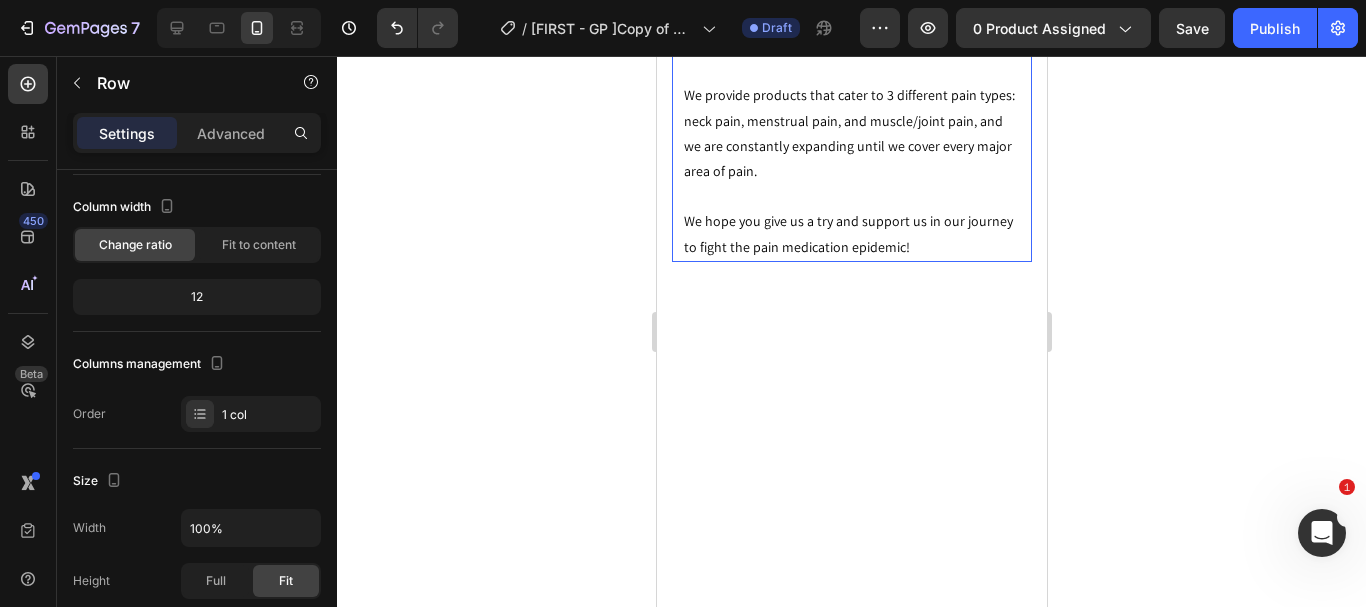 scroll, scrollTop: 0, scrollLeft: 0, axis: both 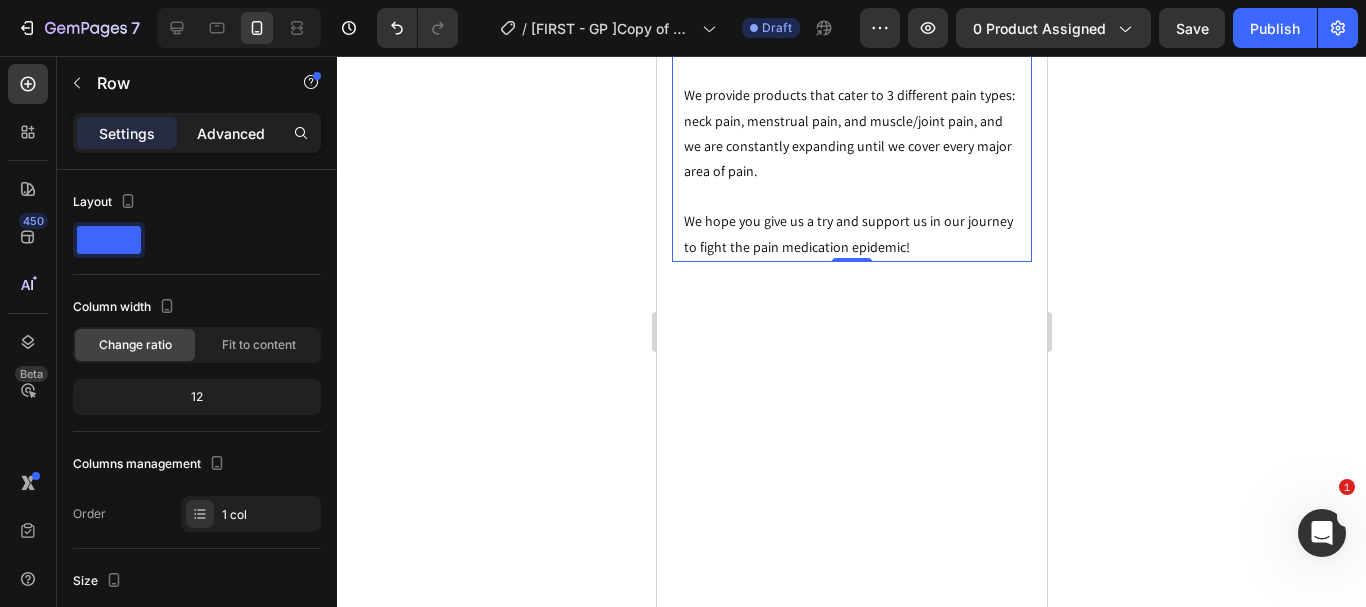 drag, startPoint x: 225, startPoint y: 126, endPoint x: 35, endPoint y: 174, distance: 195.96939 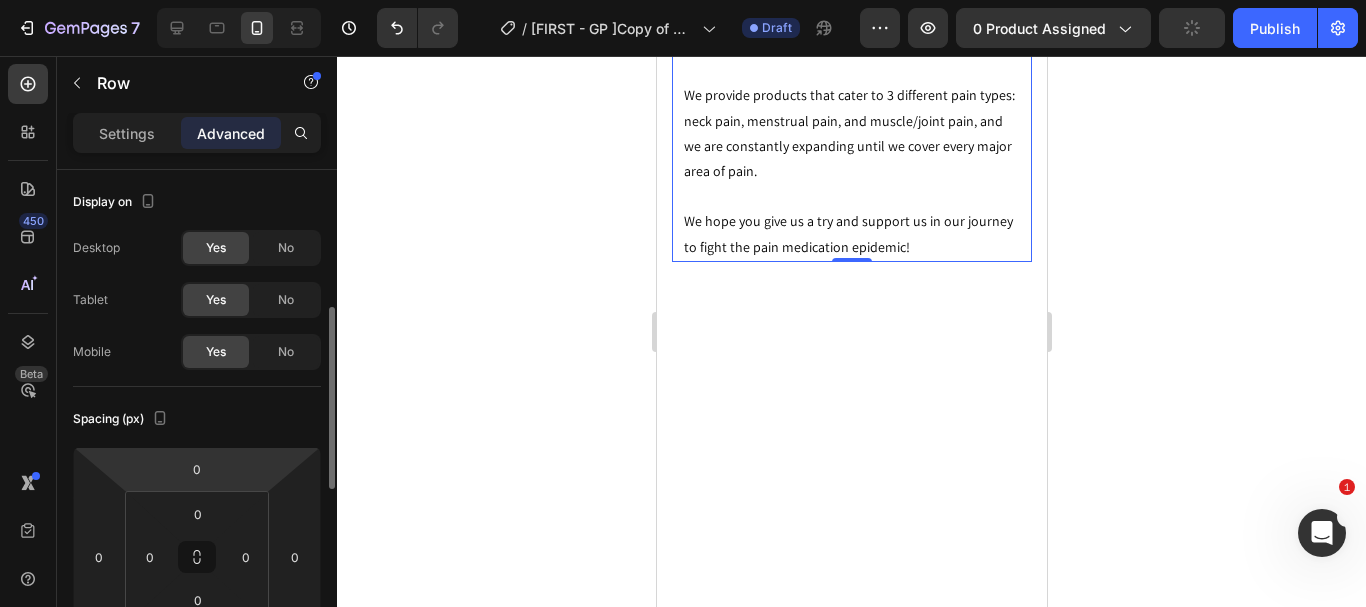 scroll, scrollTop: 100, scrollLeft: 0, axis: vertical 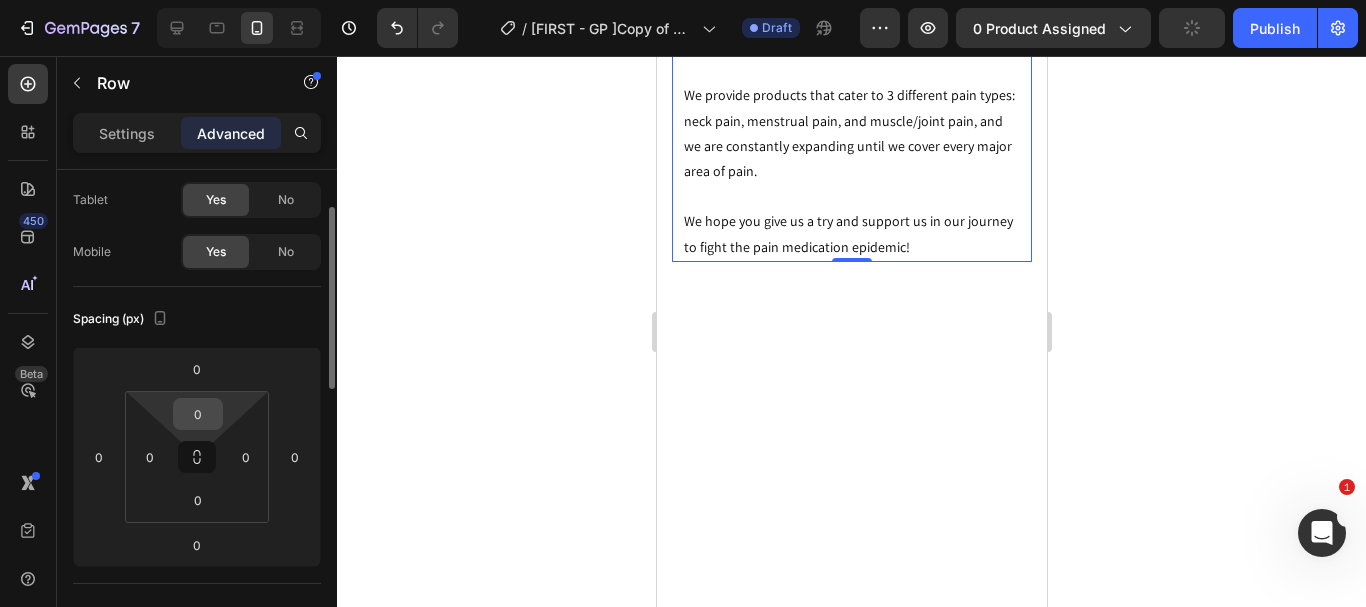 click on "0" at bounding box center (198, 414) 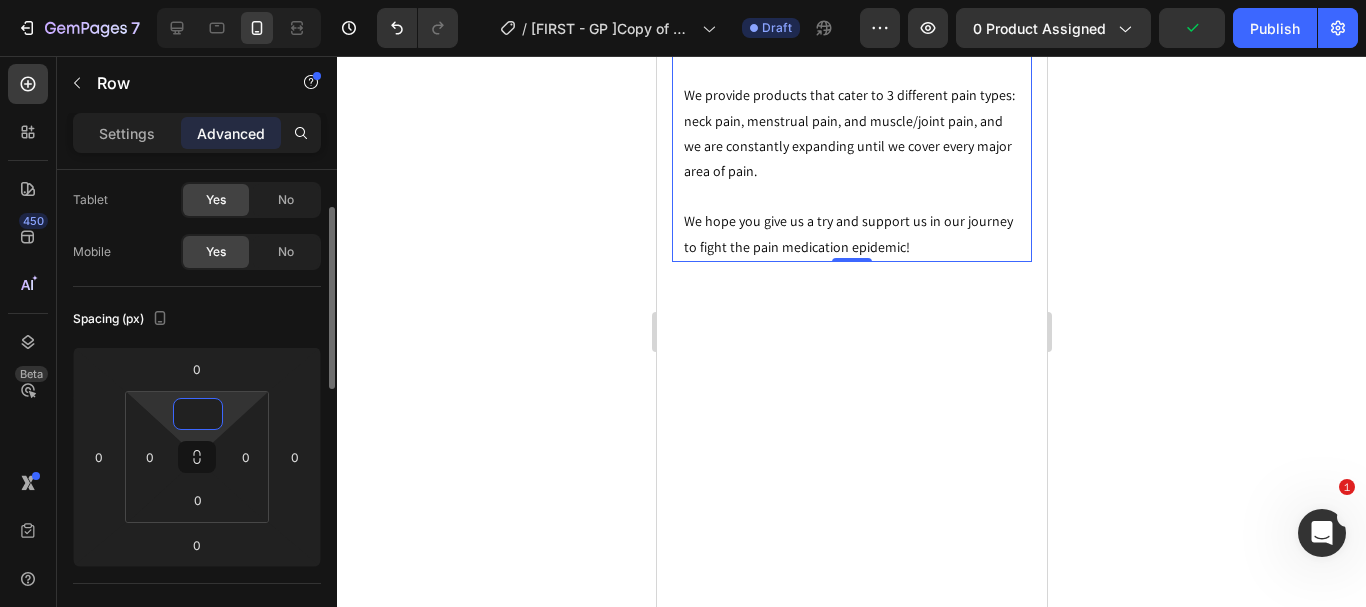 type on "0" 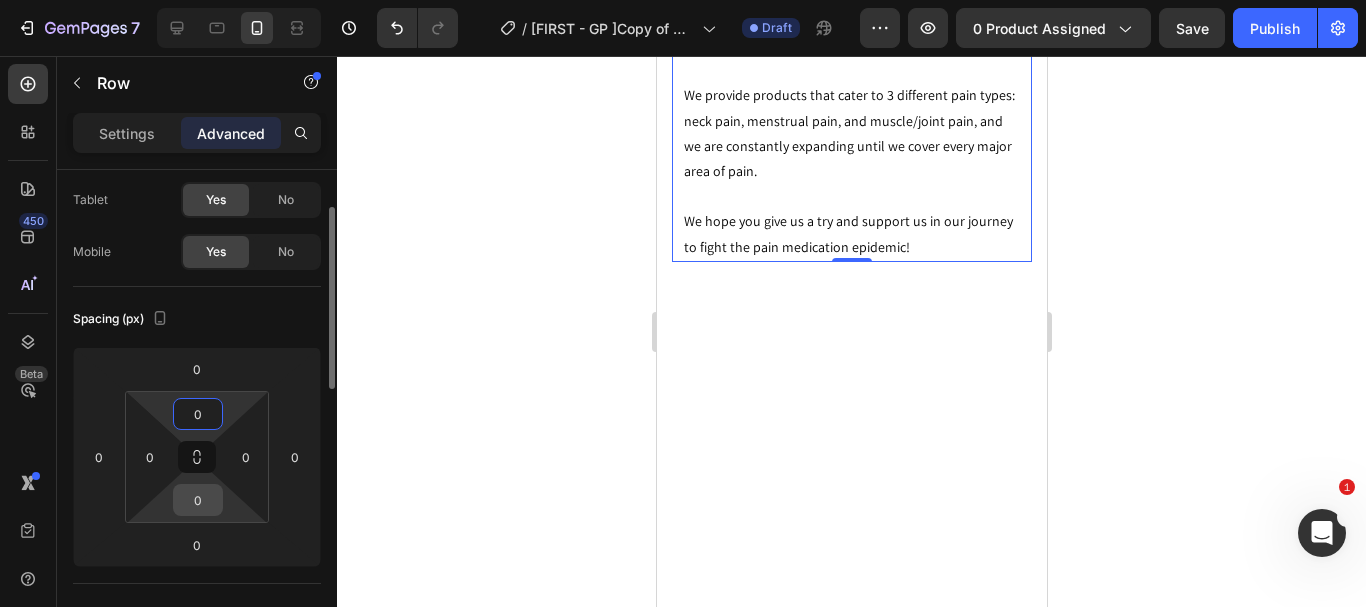 click on "0" at bounding box center (198, 500) 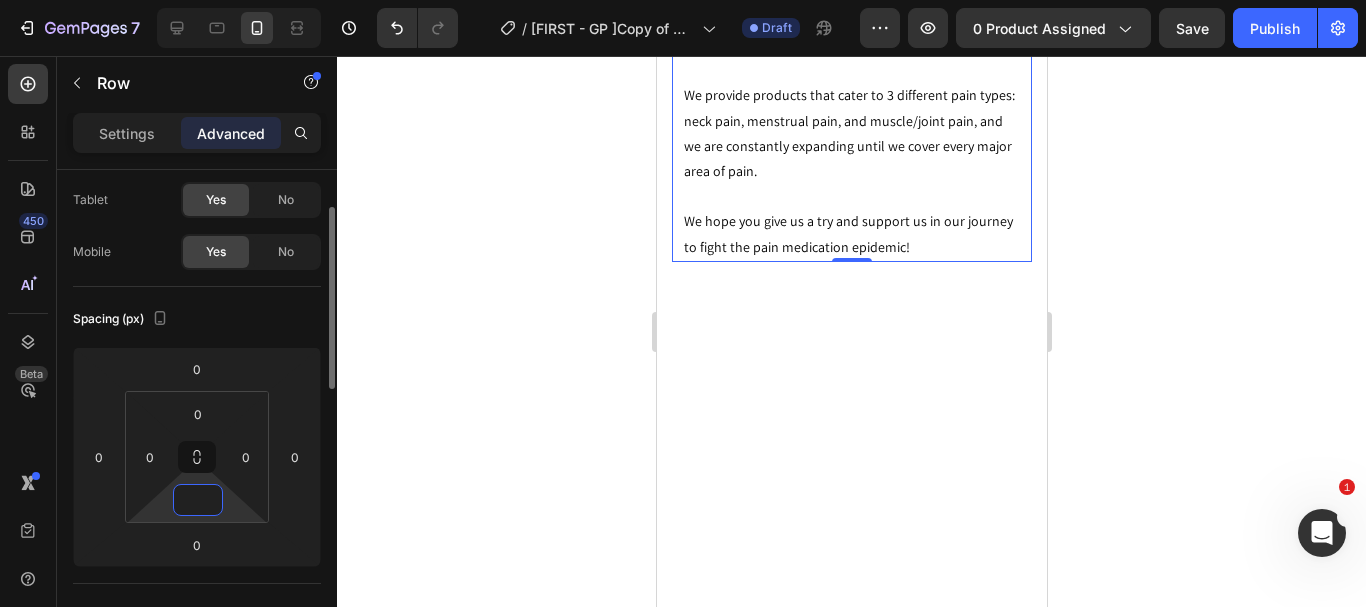 type on "0" 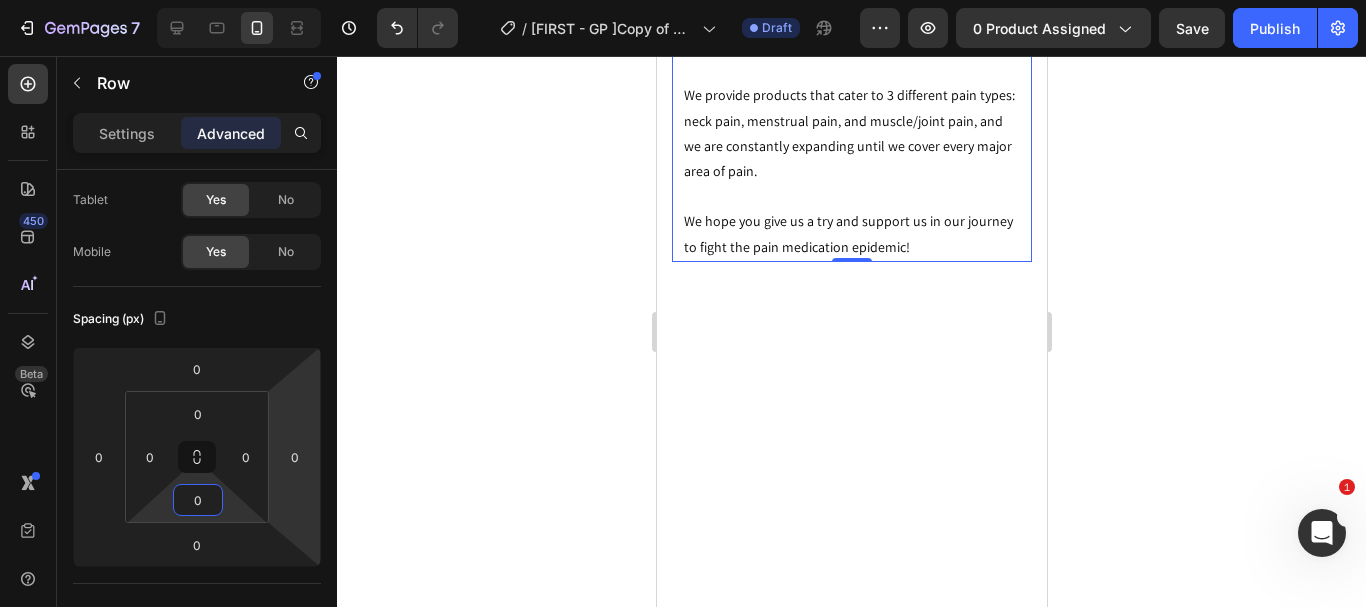 click 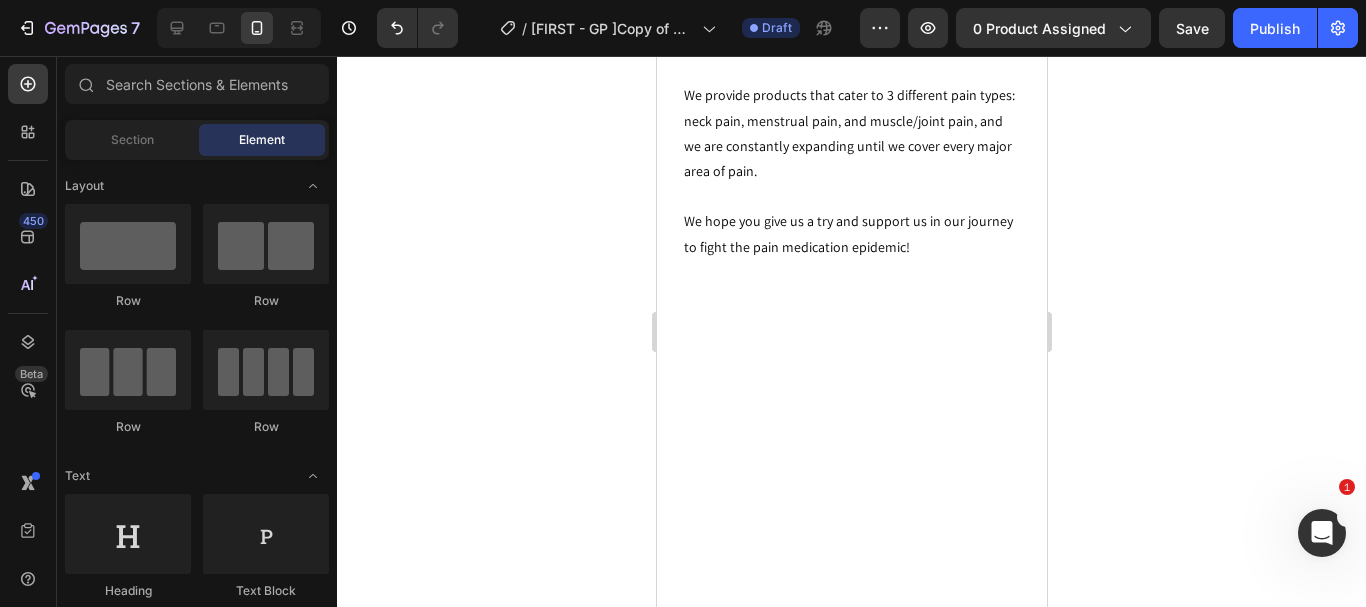 click on "Our Mission" at bounding box center (851, -223) 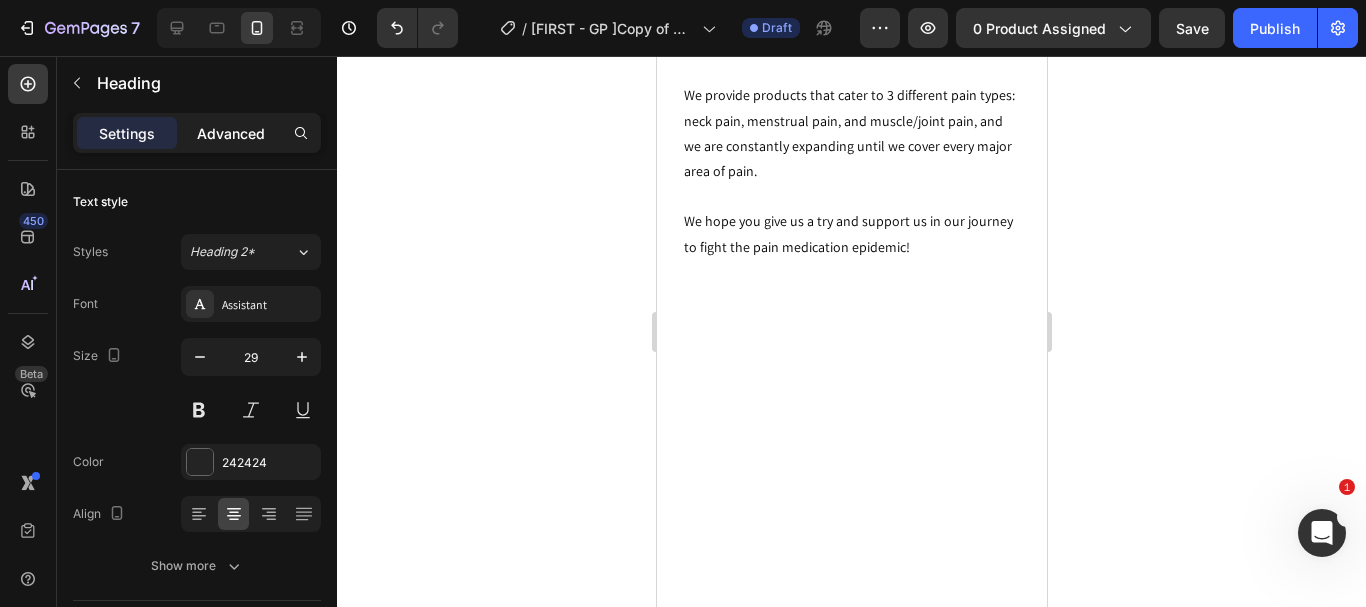 click on "Advanced" at bounding box center [231, 133] 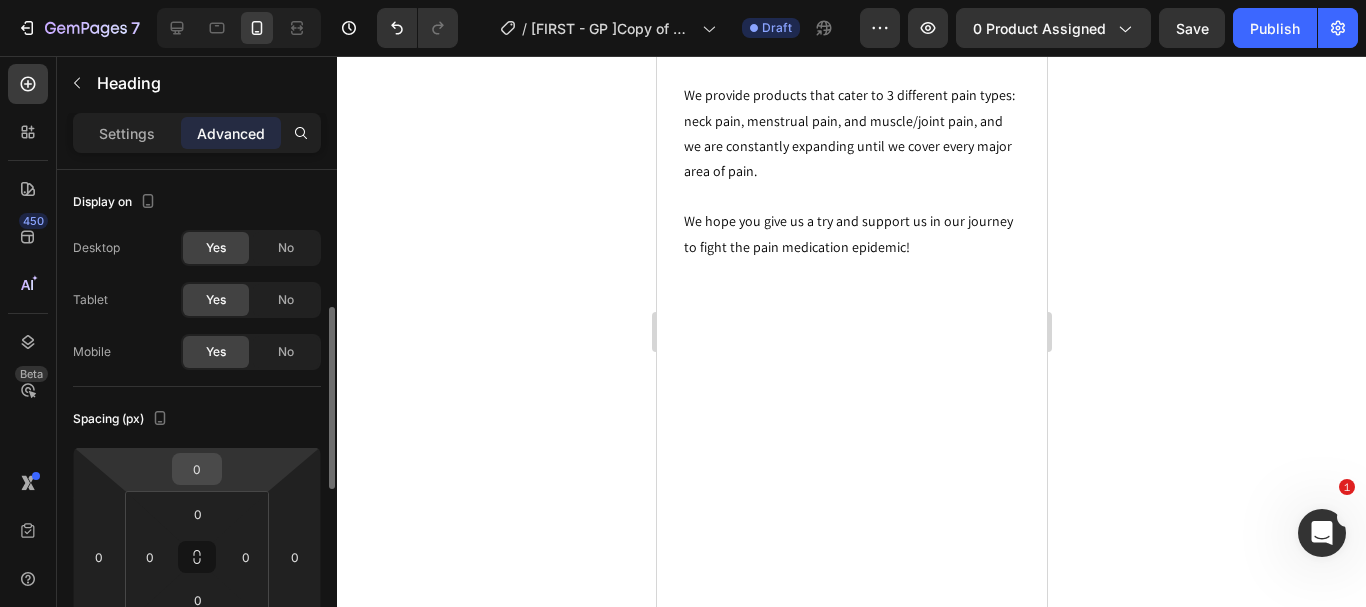 scroll, scrollTop: 100, scrollLeft: 0, axis: vertical 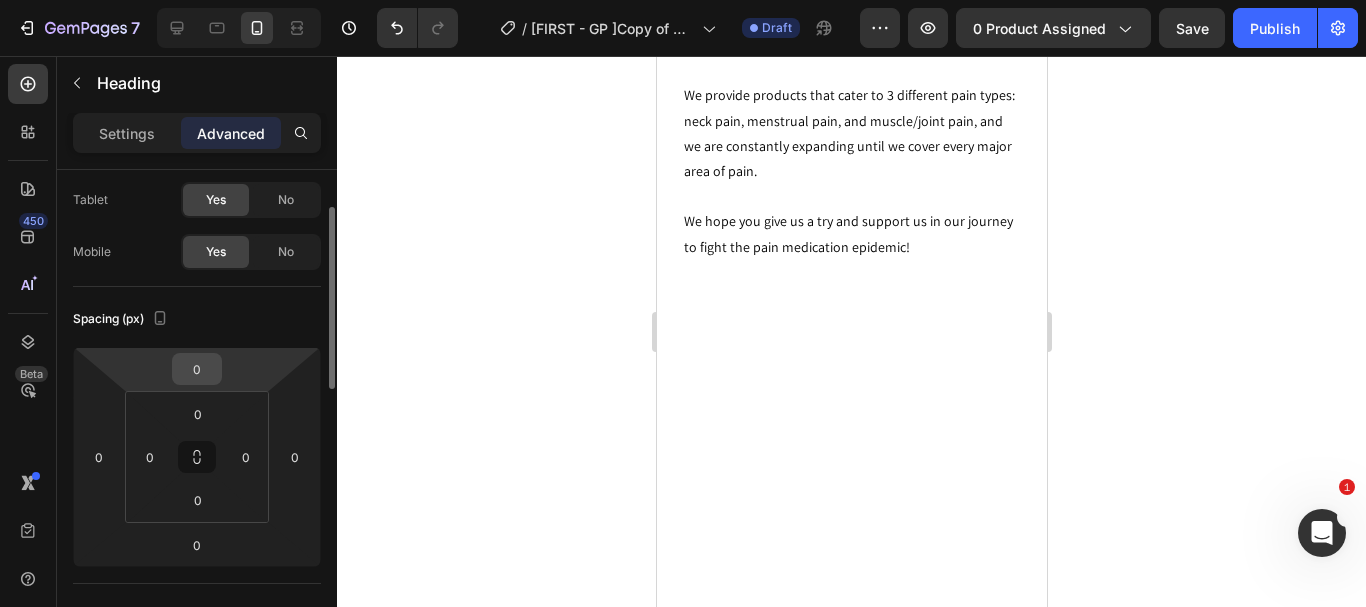 click on "0" at bounding box center (197, 369) 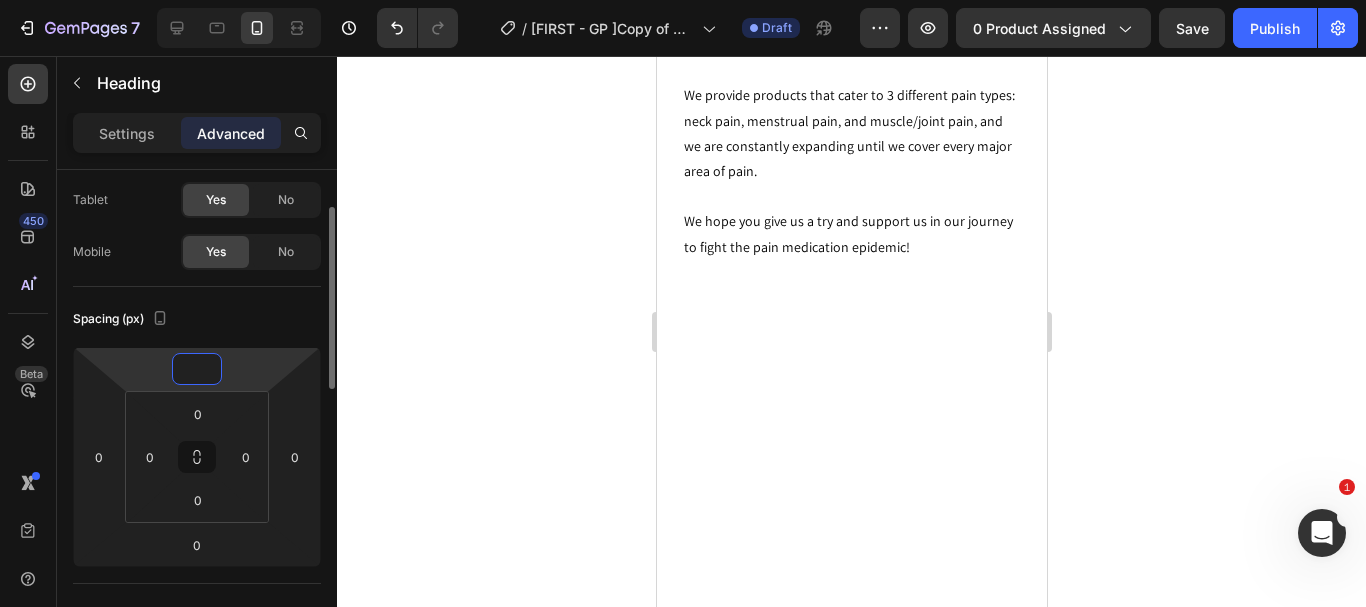 type on "0" 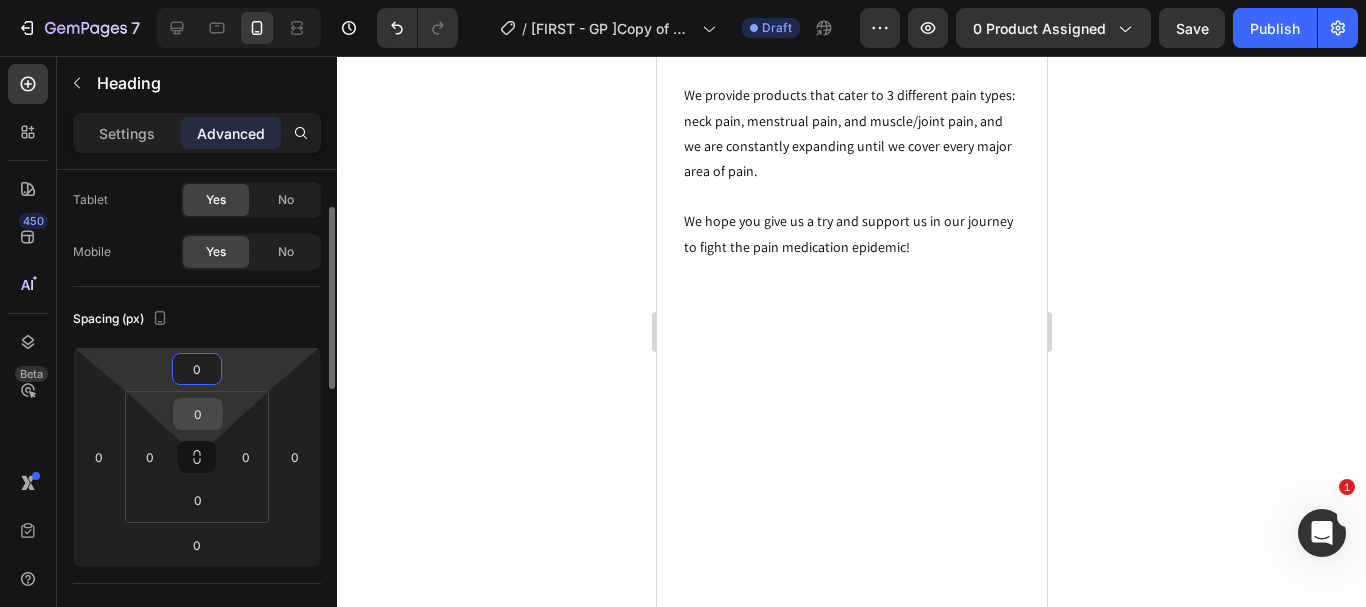 click on "0" at bounding box center (198, 414) 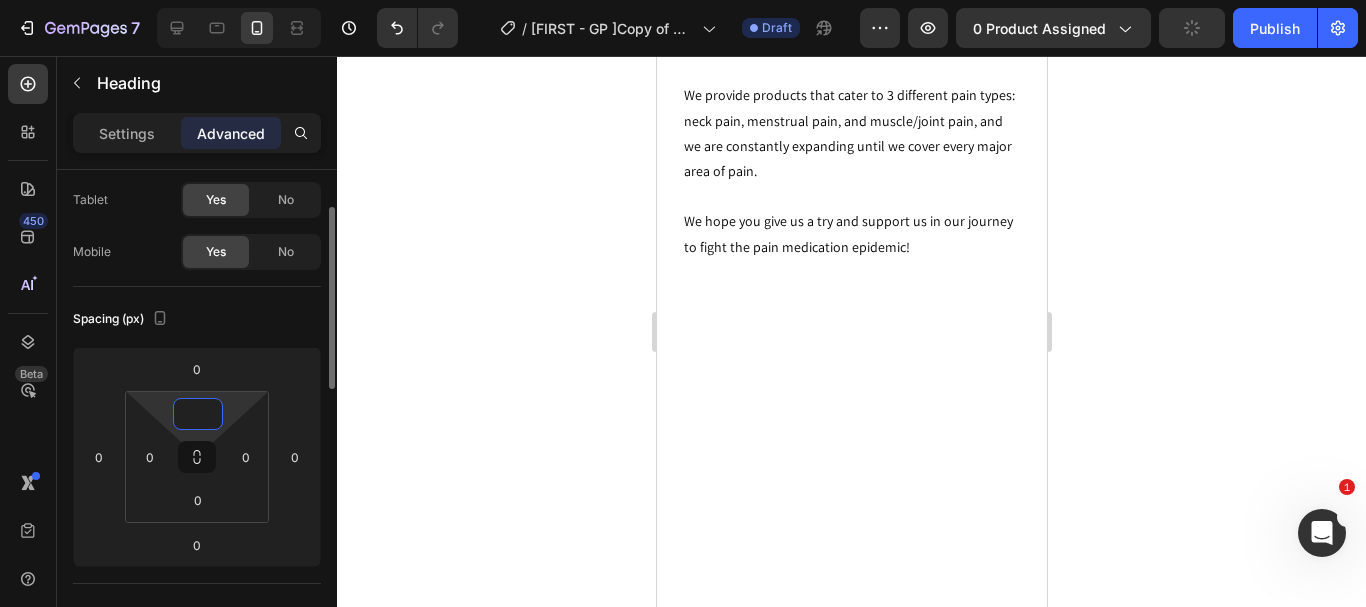 type on "0" 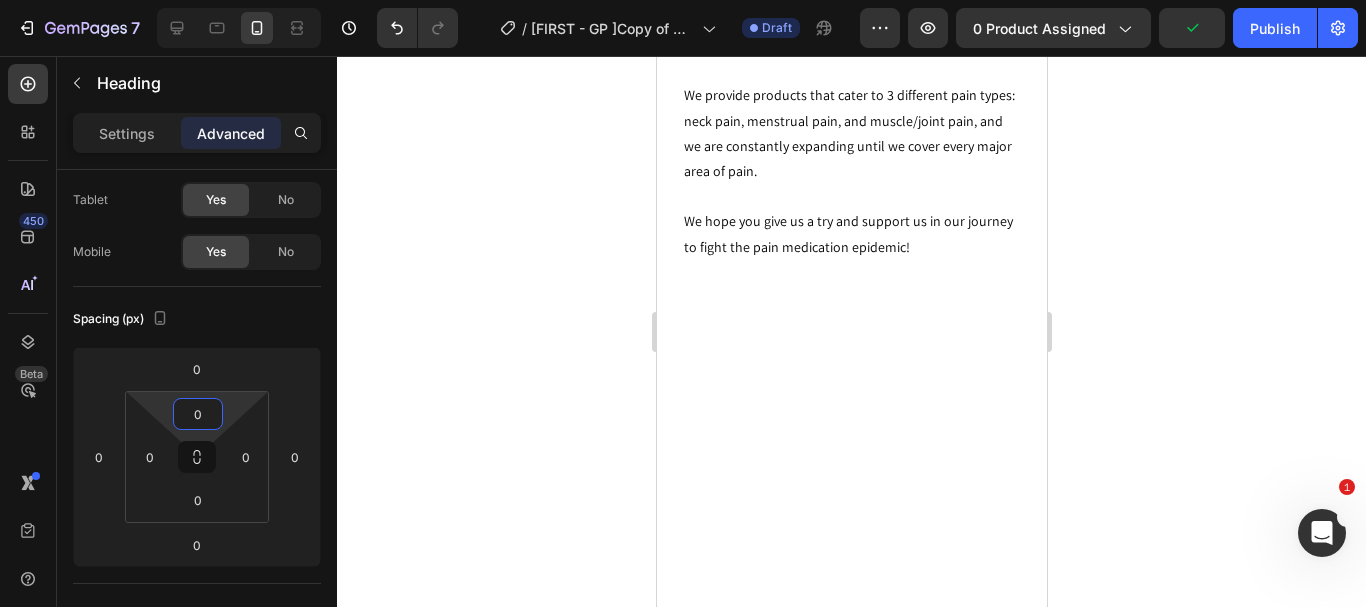 click 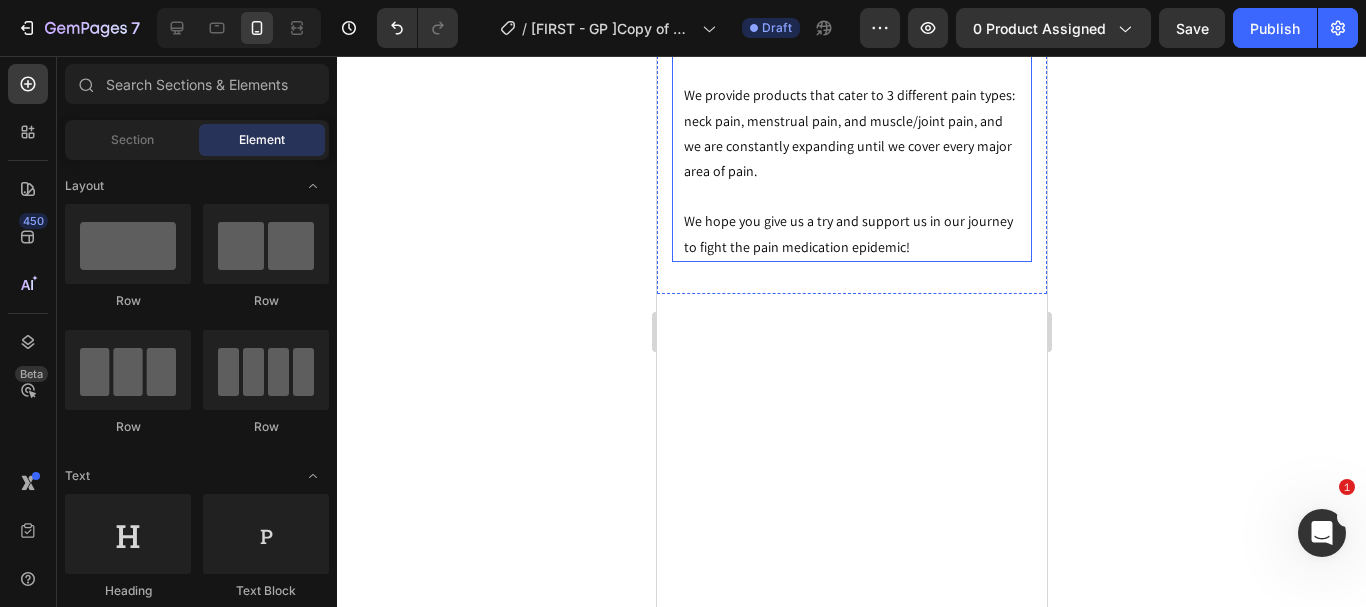click on "Our Mission Heading Row Each year, about [NUMBER]-[NUMBER] million Americans use opioids for long-term pain management. This causes many problems, as these medications are costly for patients, put people at risk of developing addictions, and destroy families. That's why we created Reliefify. We want to decrease the dependency on addictive pain medications by providing physical products to help relieve people of their pain. We provide products that cater to [NUMBER] different pain types: neck pain, menstrual pain, and muscle/joint pain, and we are constantly expanding until we cover every major area of pain. We hope you give us a try and support us in our journey to fight the pain medication epidemic! Text block" at bounding box center (851, -90) 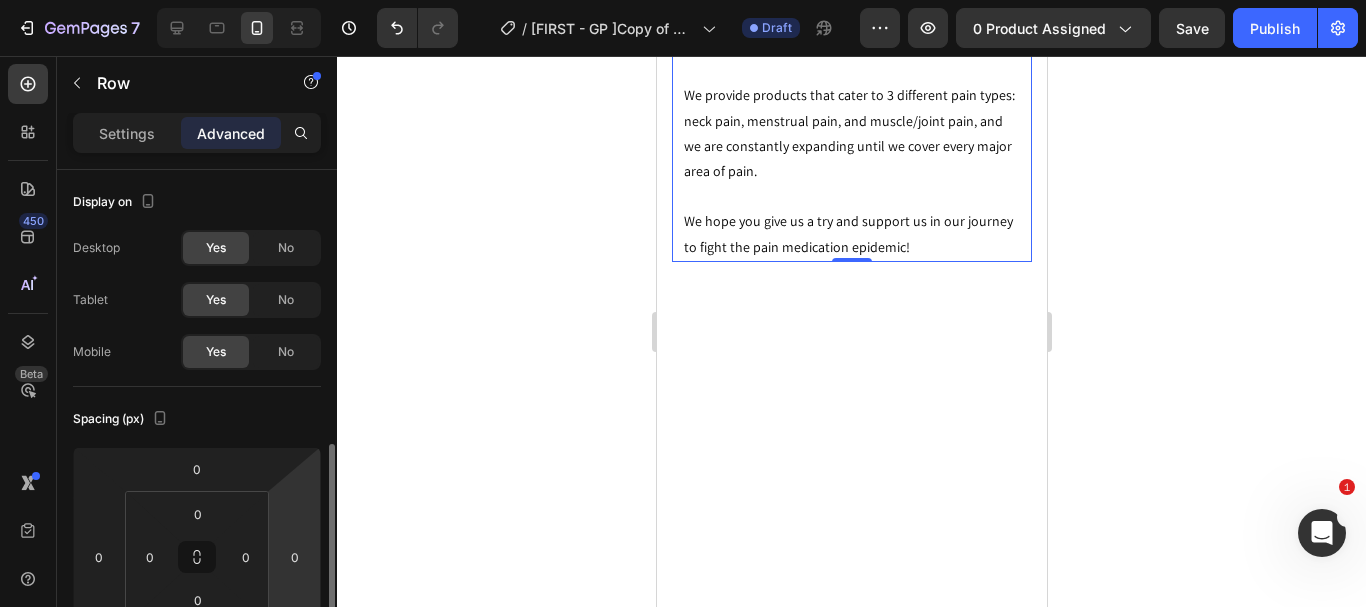 scroll, scrollTop: 200, scrollLeft: 0, axis: vertical 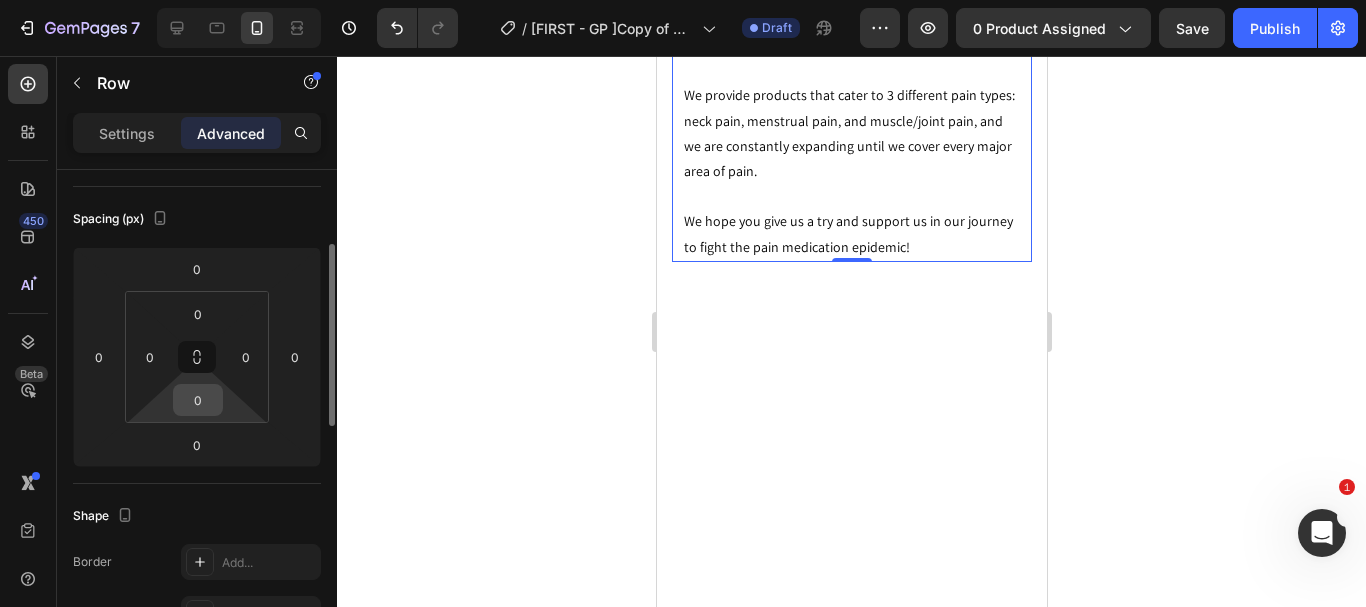 click on "0" at bounding box center [198, 400] 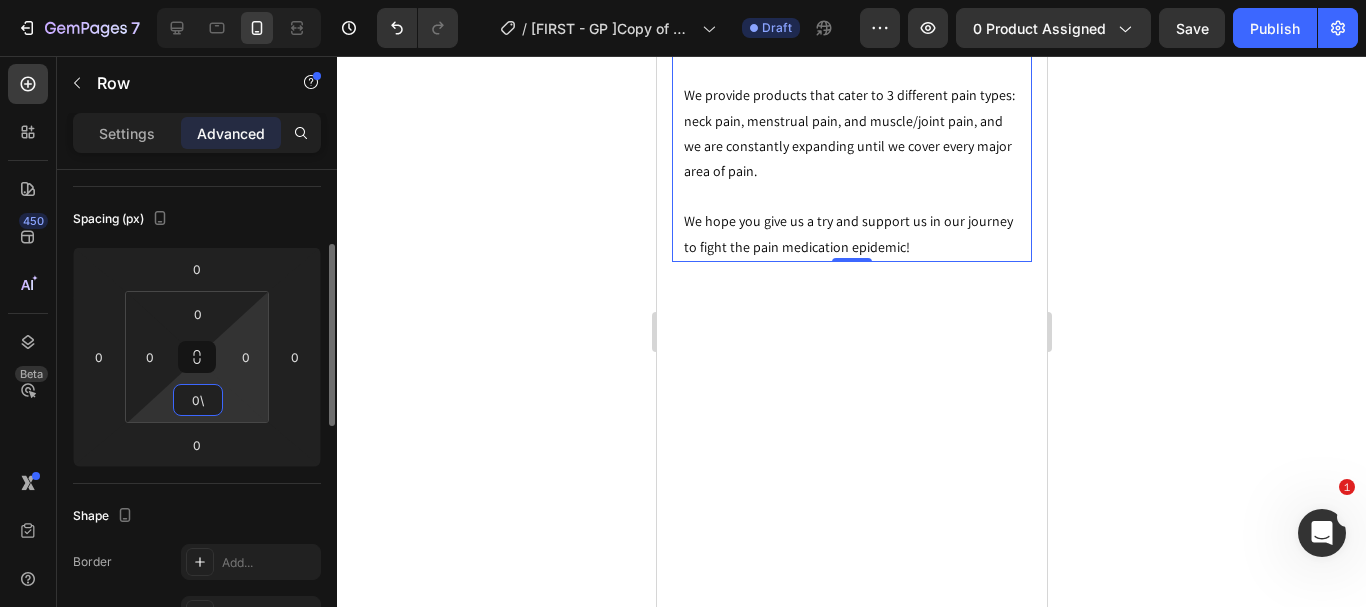 type on "0" 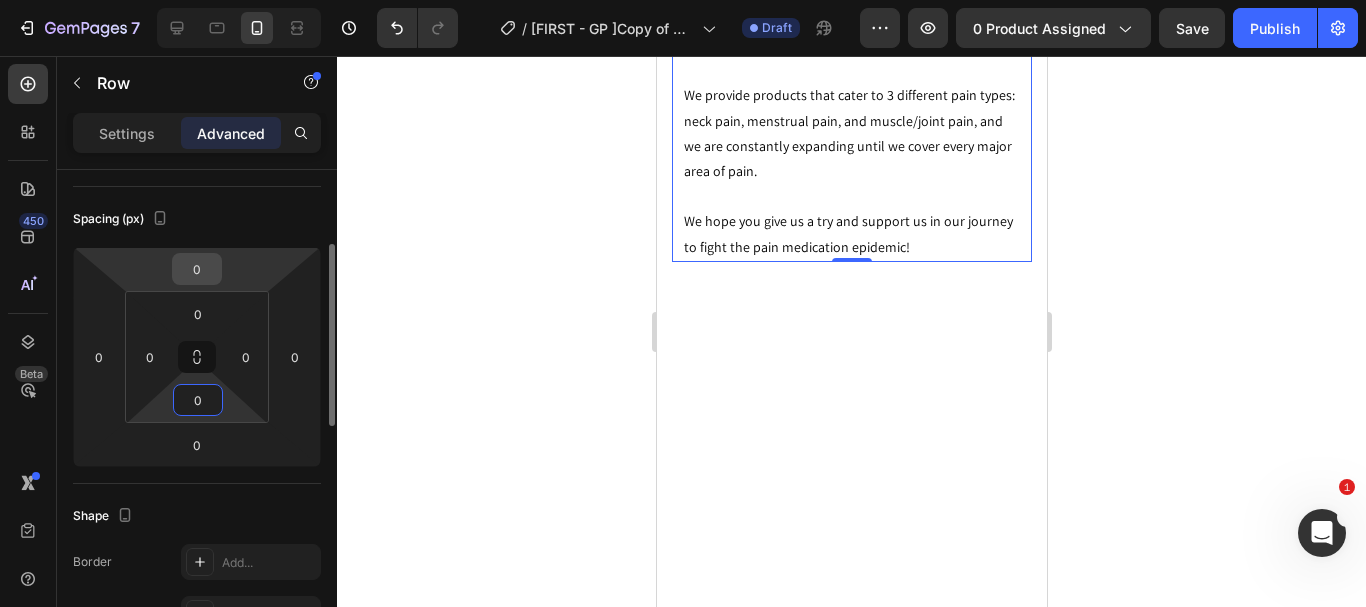 click on "0" at bounding box center [197, 269] 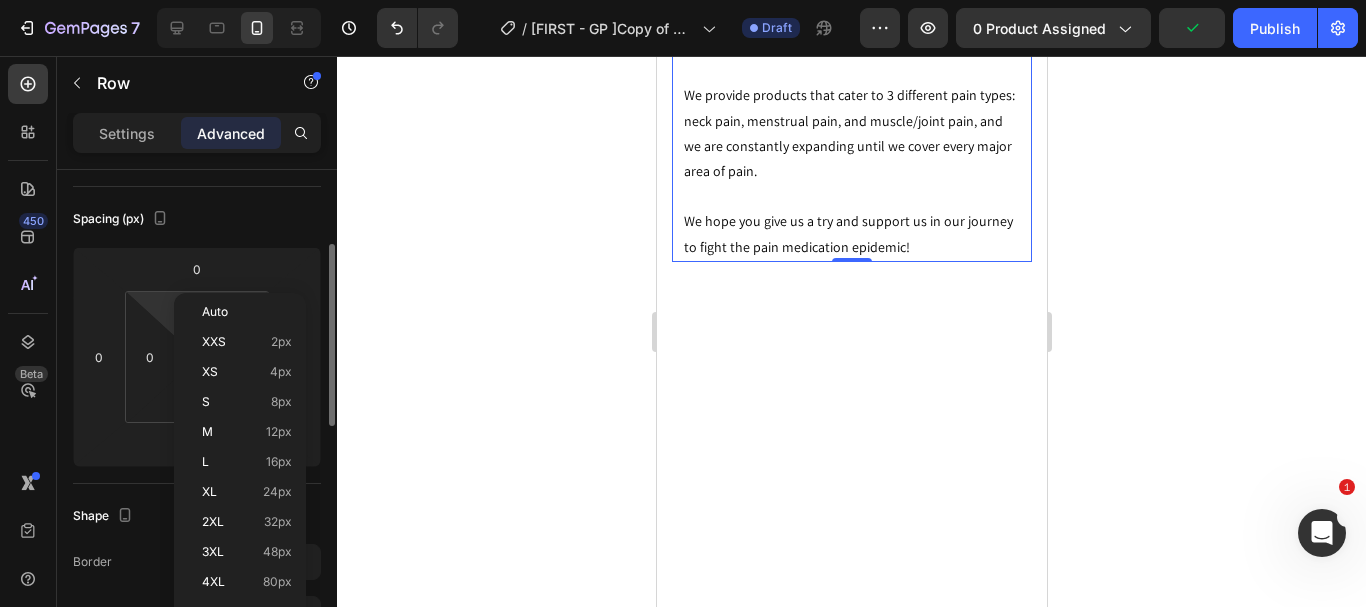click on "[FIRST] • [TIME]" at bounding box center [683, 0] 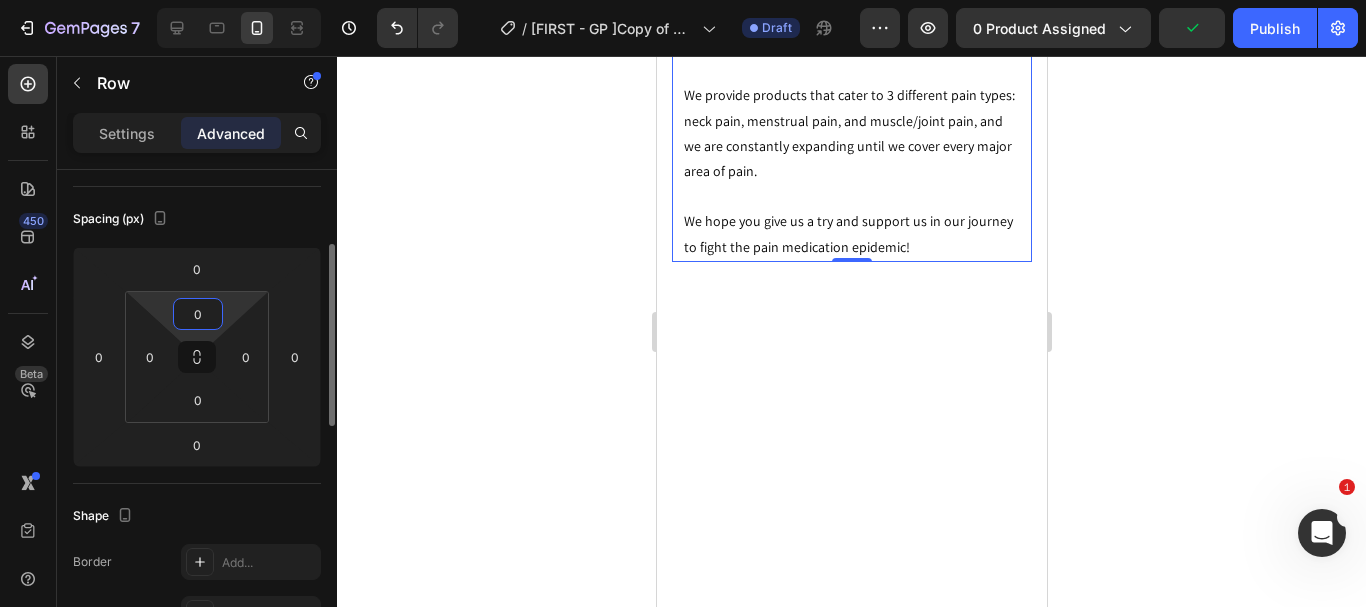 click on "0" at bounding box center [198, 314] 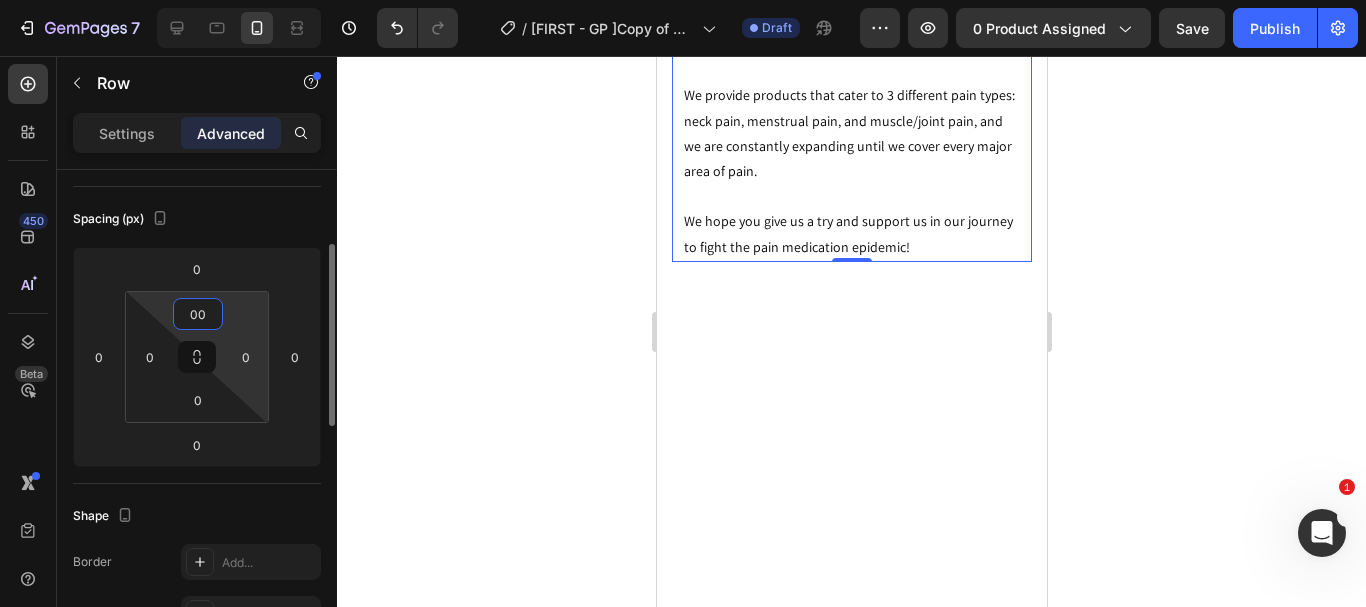 click on "Spacing (px)" at bounding box center (197, 219) 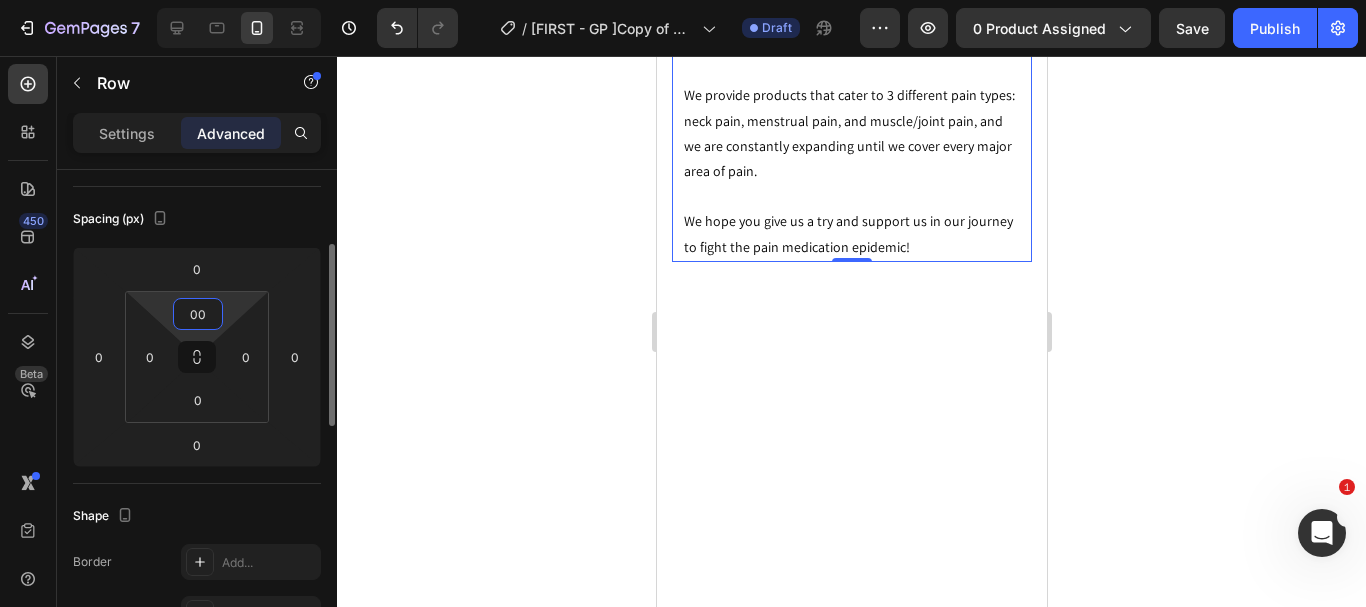 click on "00" at bounding box center [198, 314] 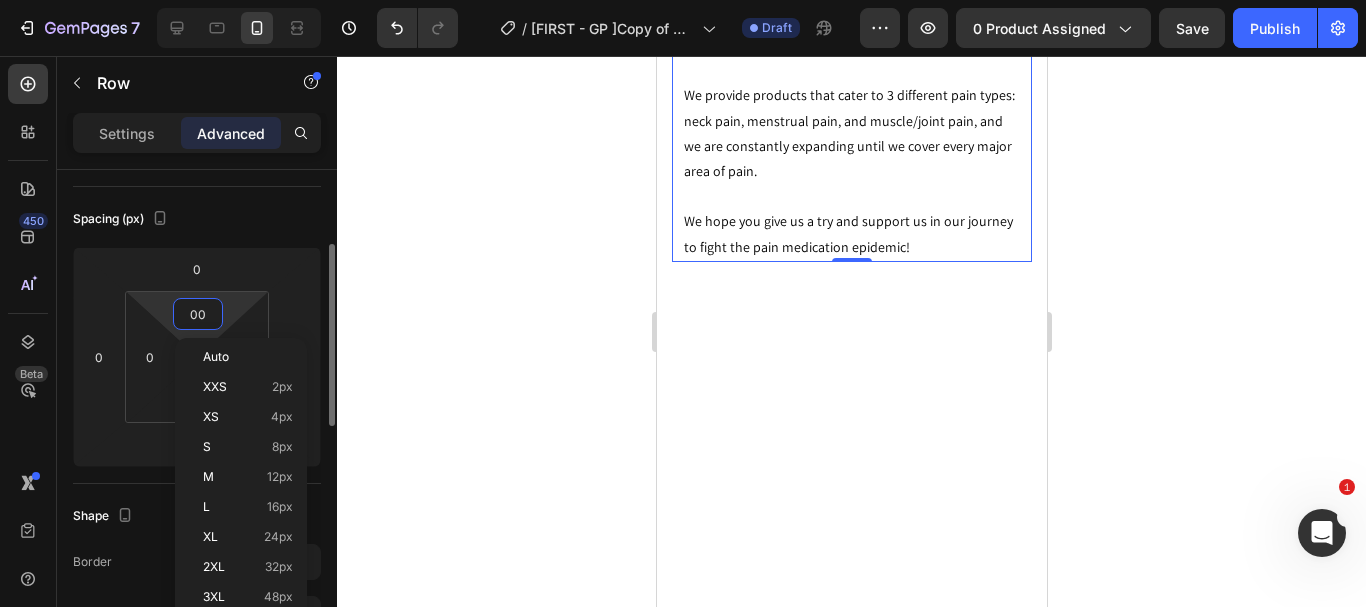 type on "0" 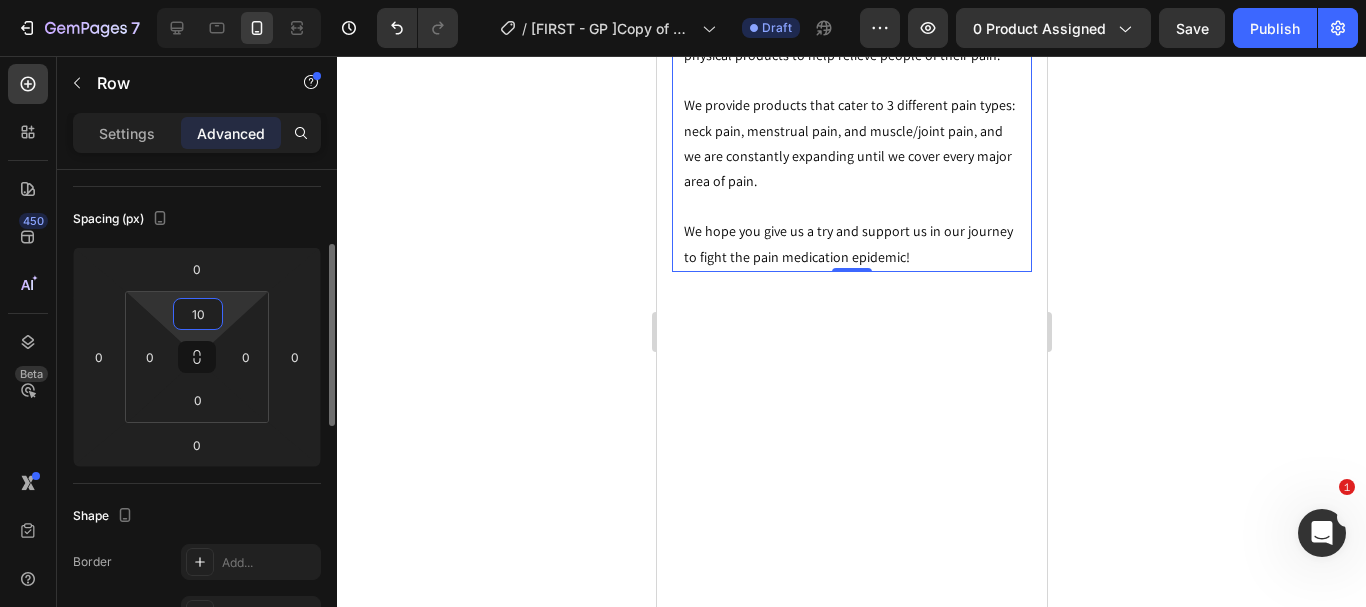 type on "1" 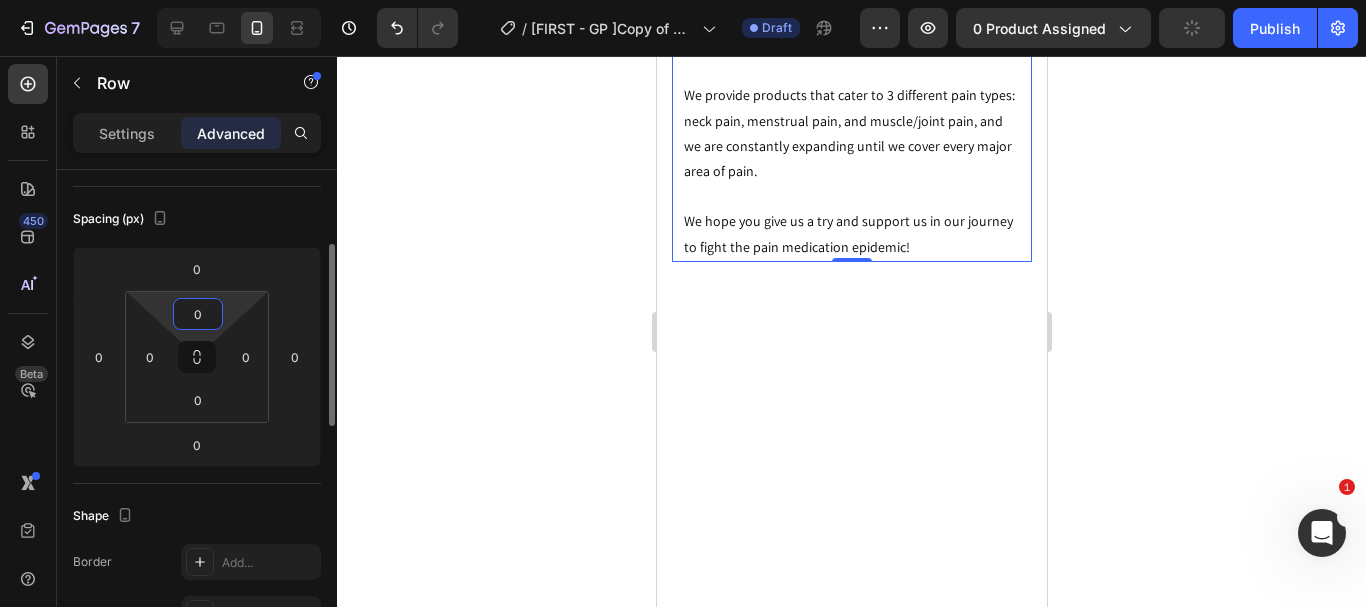 type on "0" 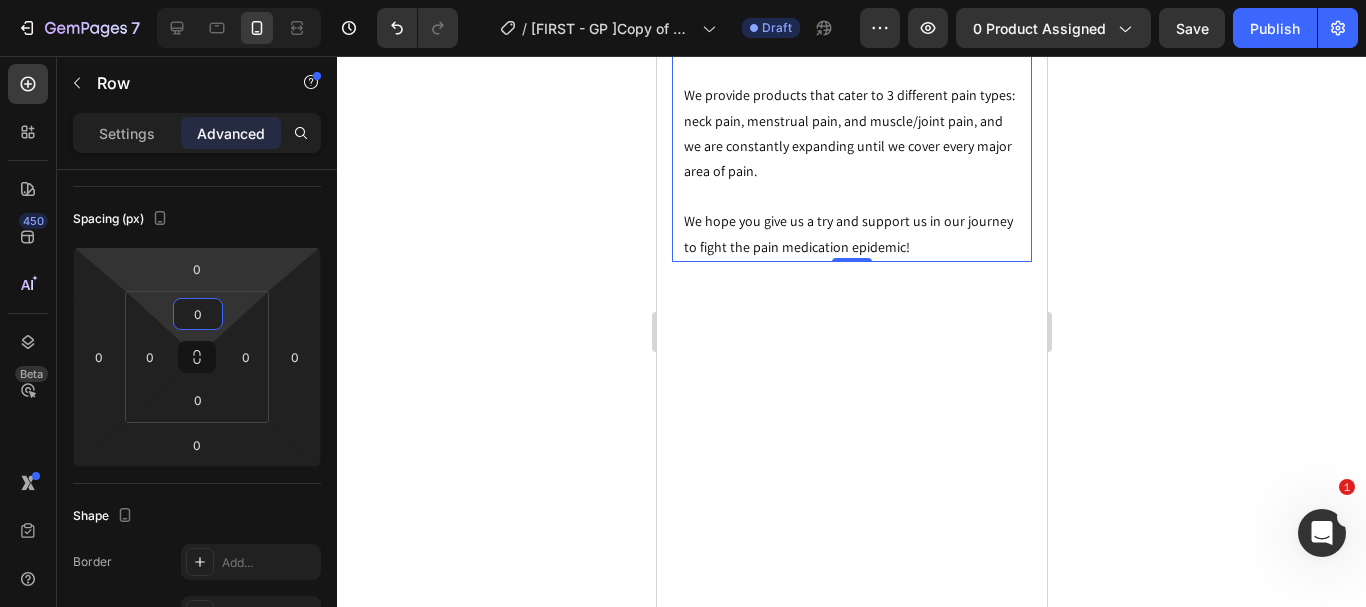 click on "Spacing (px)" at bounding box center (197, 219) 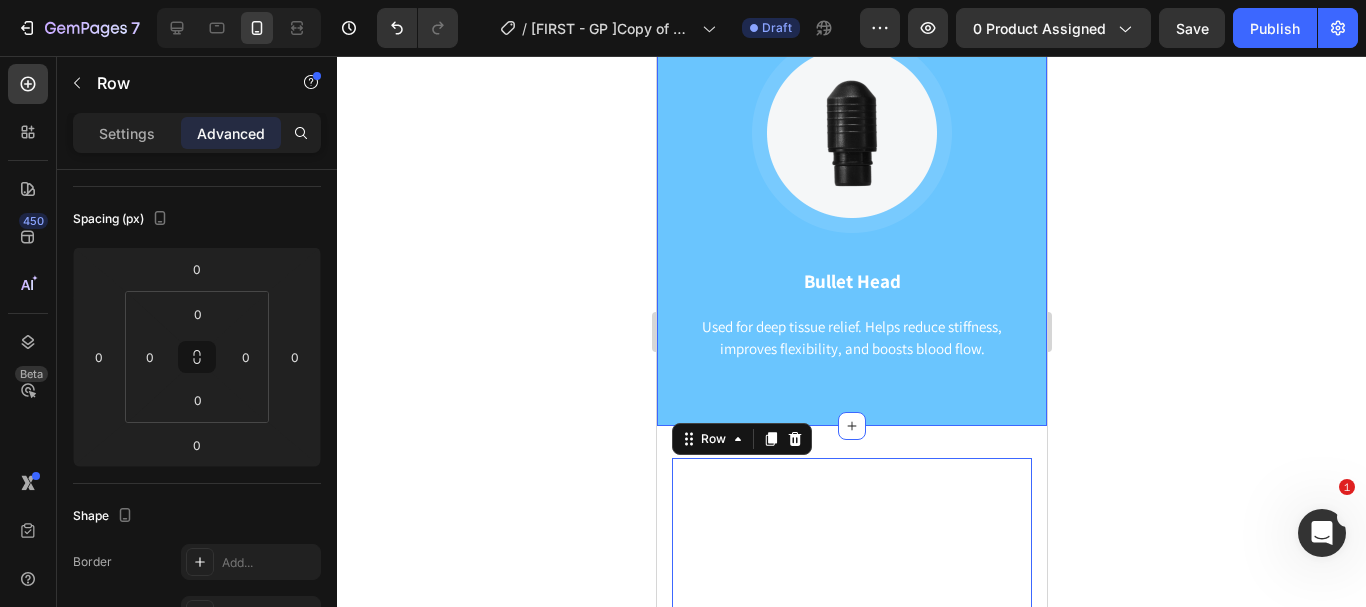 scroll, scrollTop: 4446, scrollLeft: 0, axis: vertical 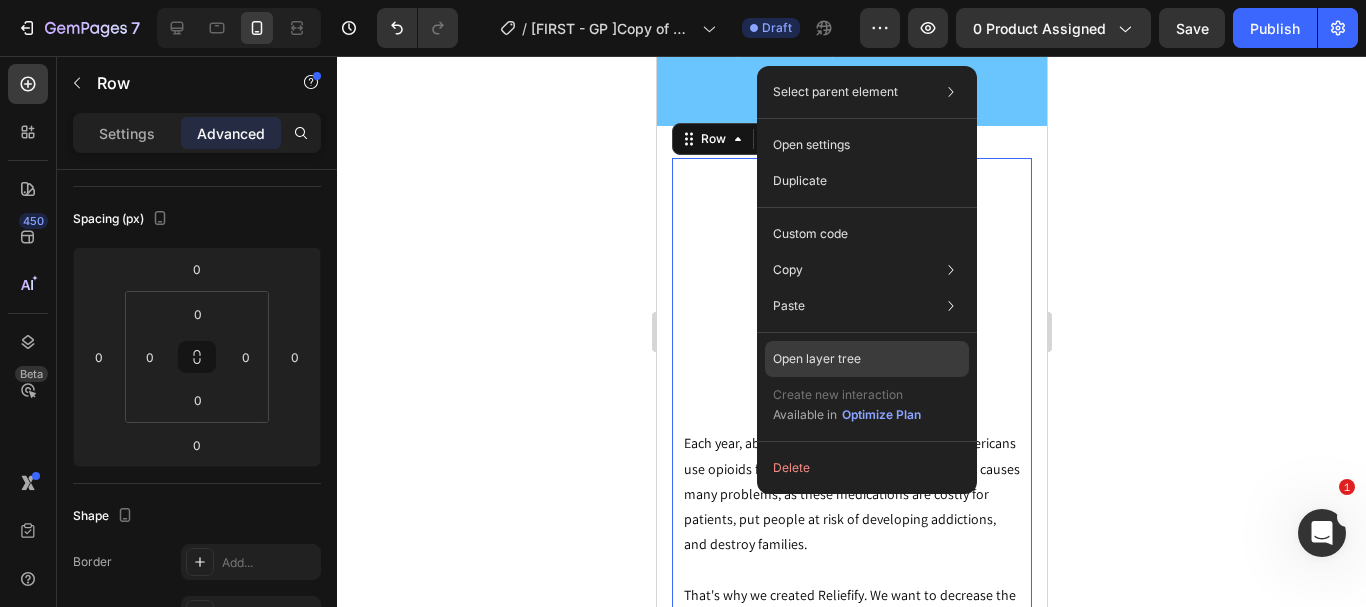 click on "Open layer tree" 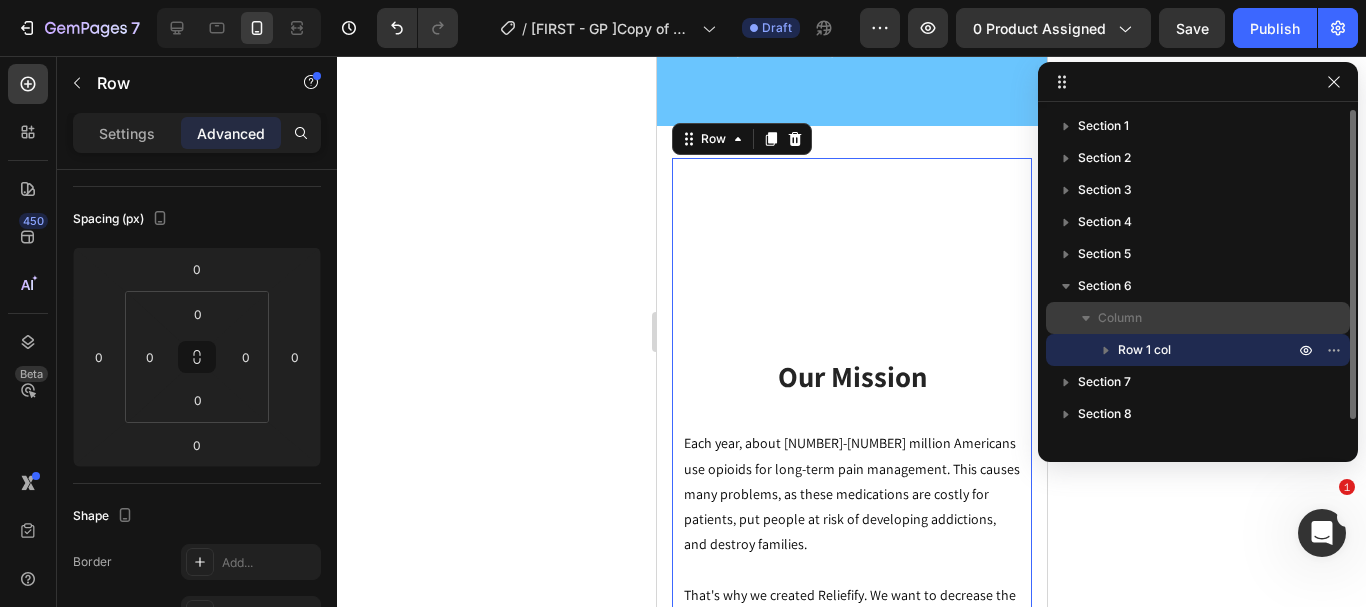 click on "Column" at bounding box center [1198, 318] 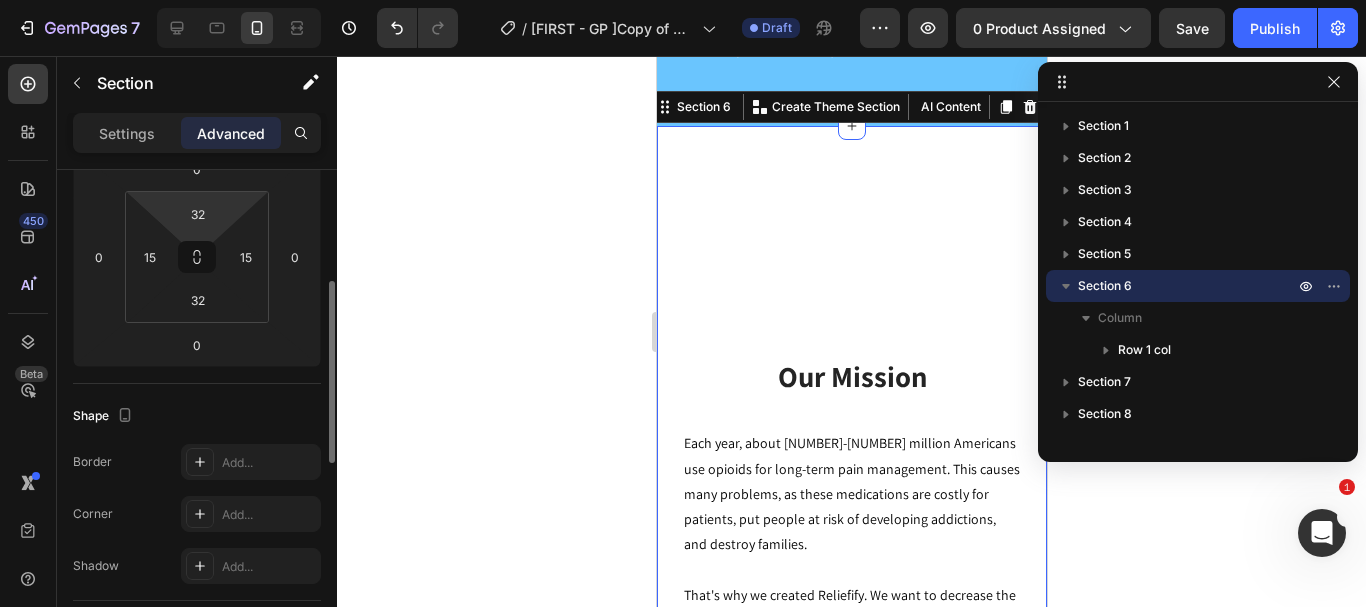 scroll, scrollTop: 100, scrollLeft: 0, axis: vertical 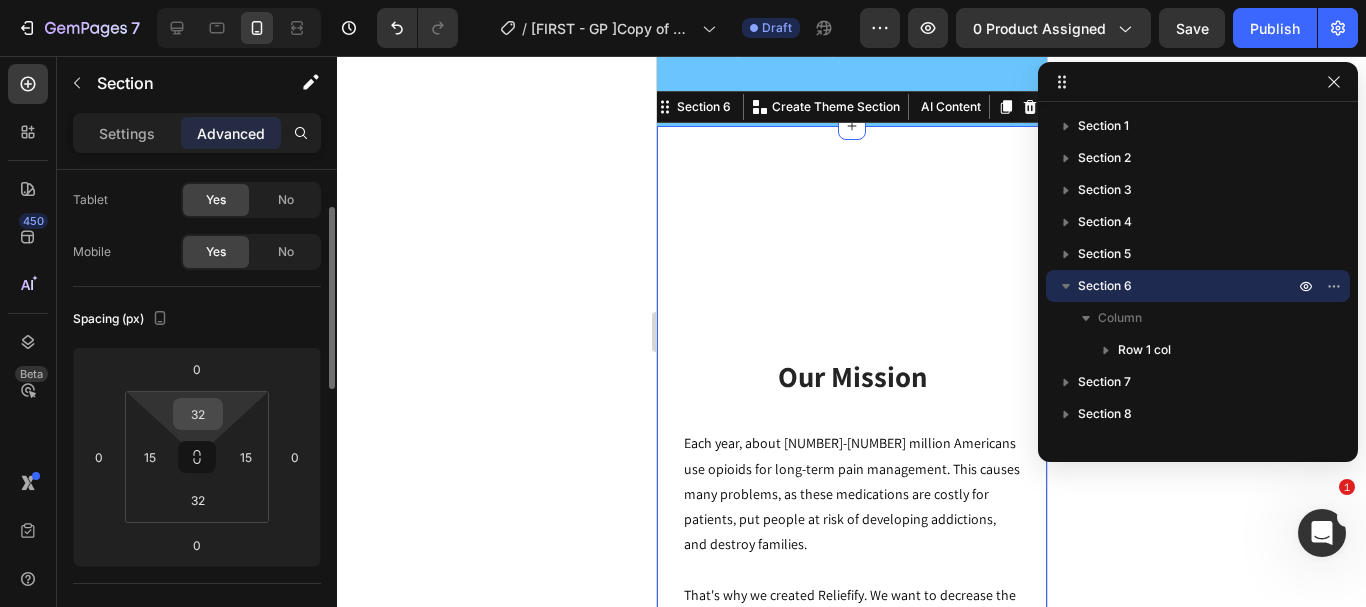 click on "32" at bounding box center (198, 414) 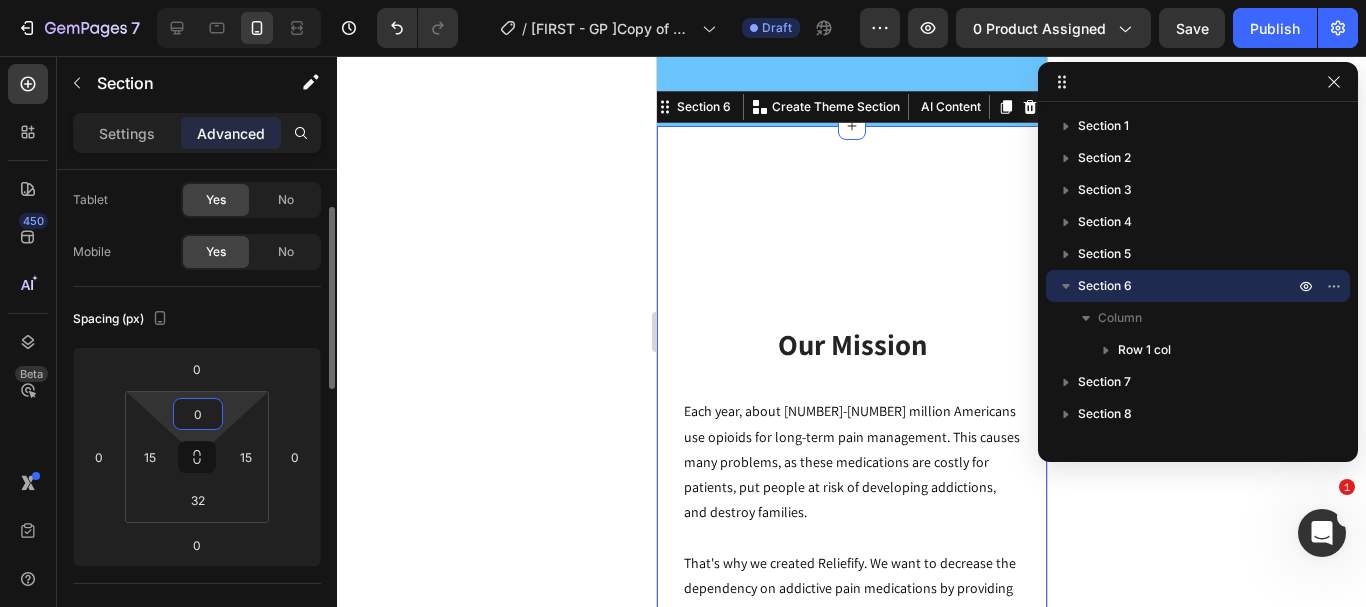 type on "0" 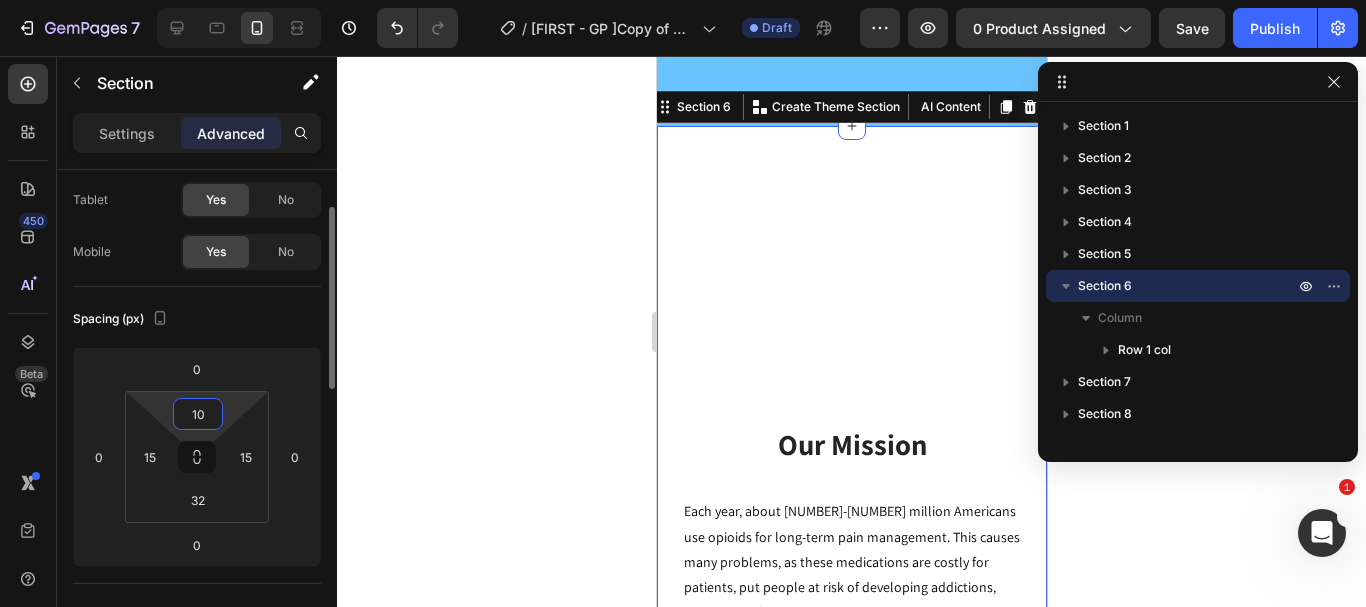 type on "1" 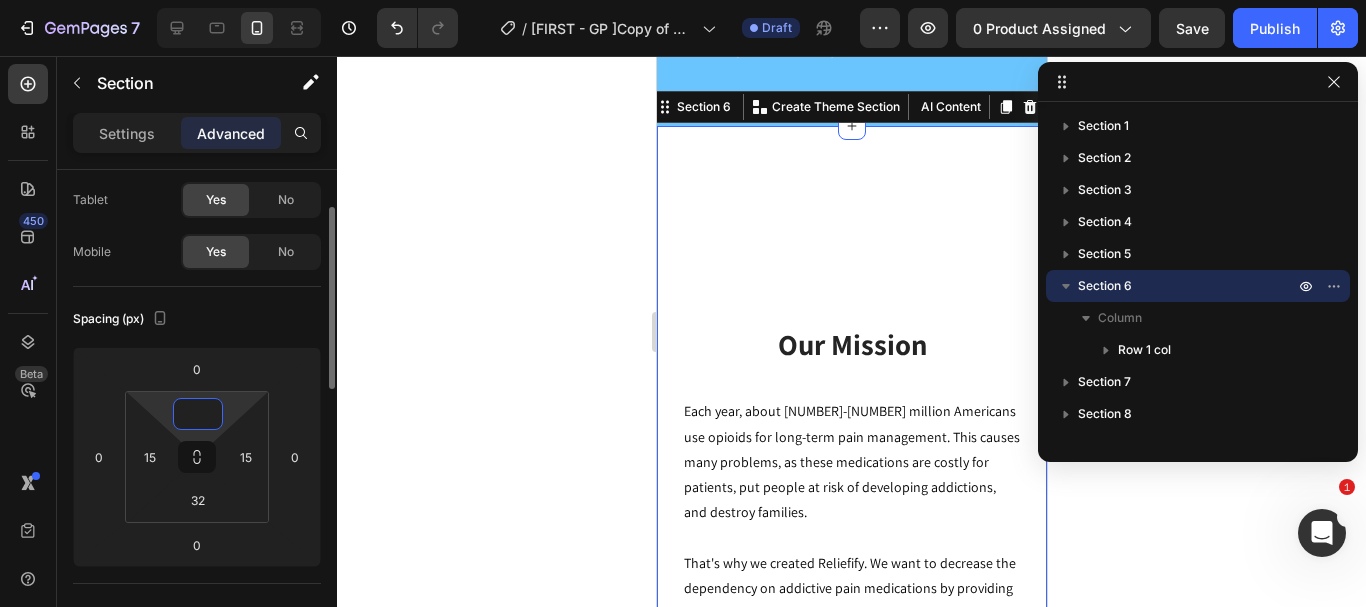 type on "0" 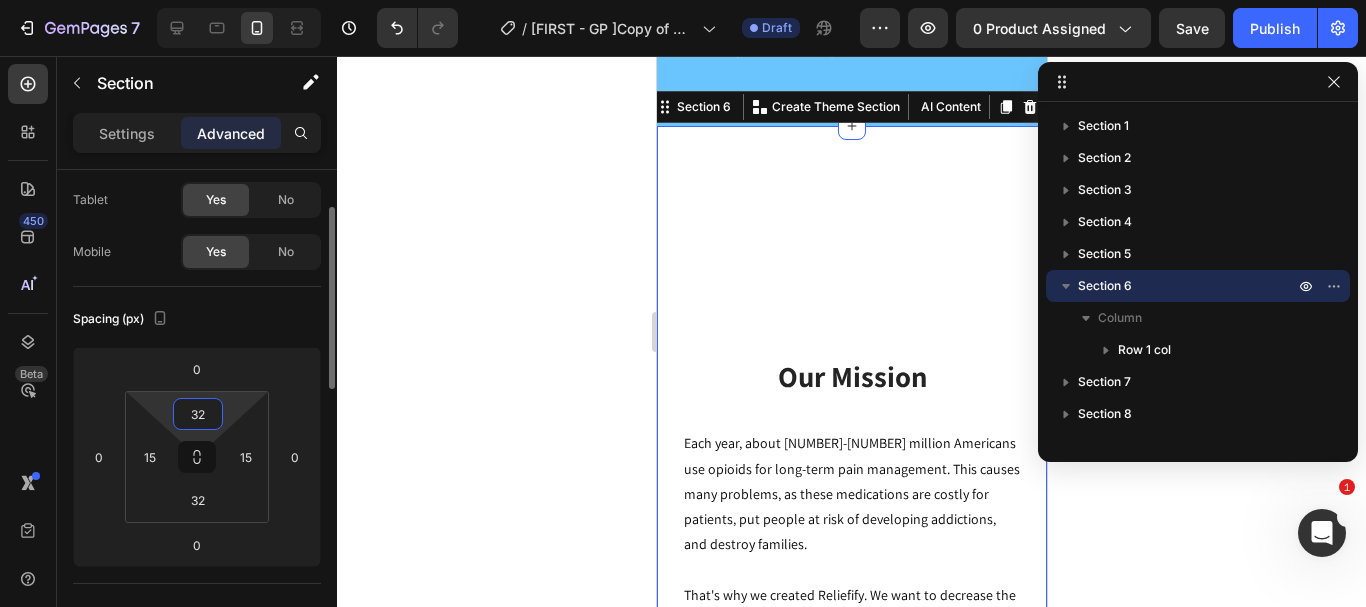 type on "32" 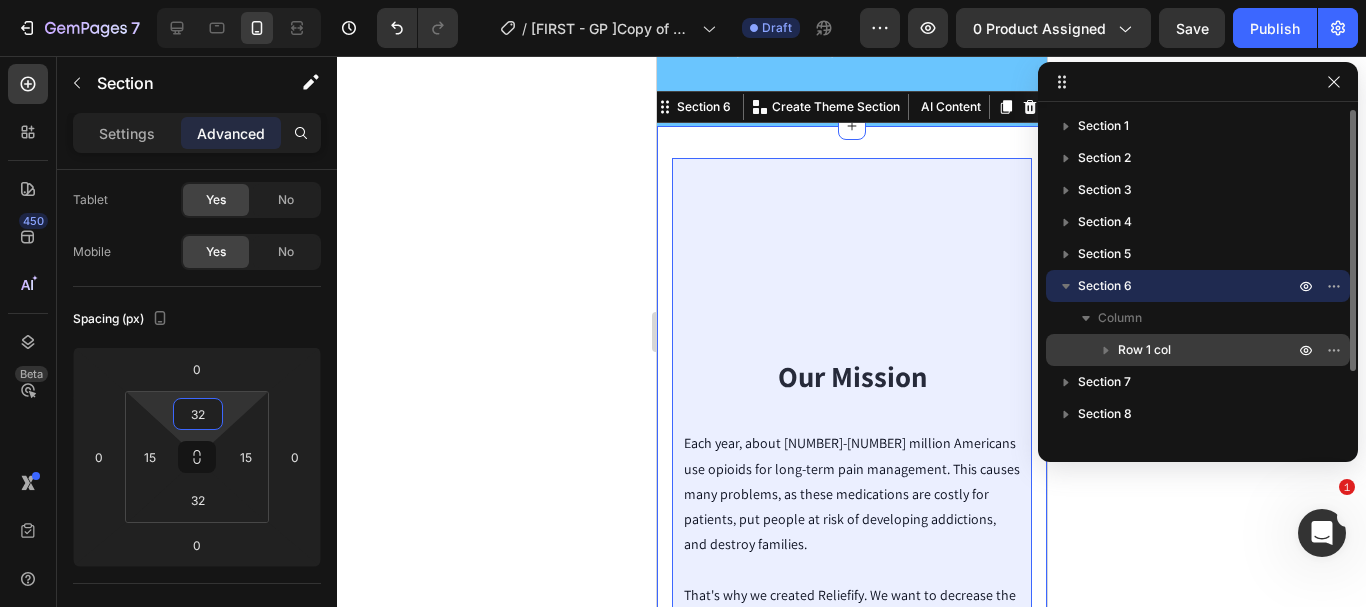 click on "Row 1 col" at bounding box center [1144, 350] 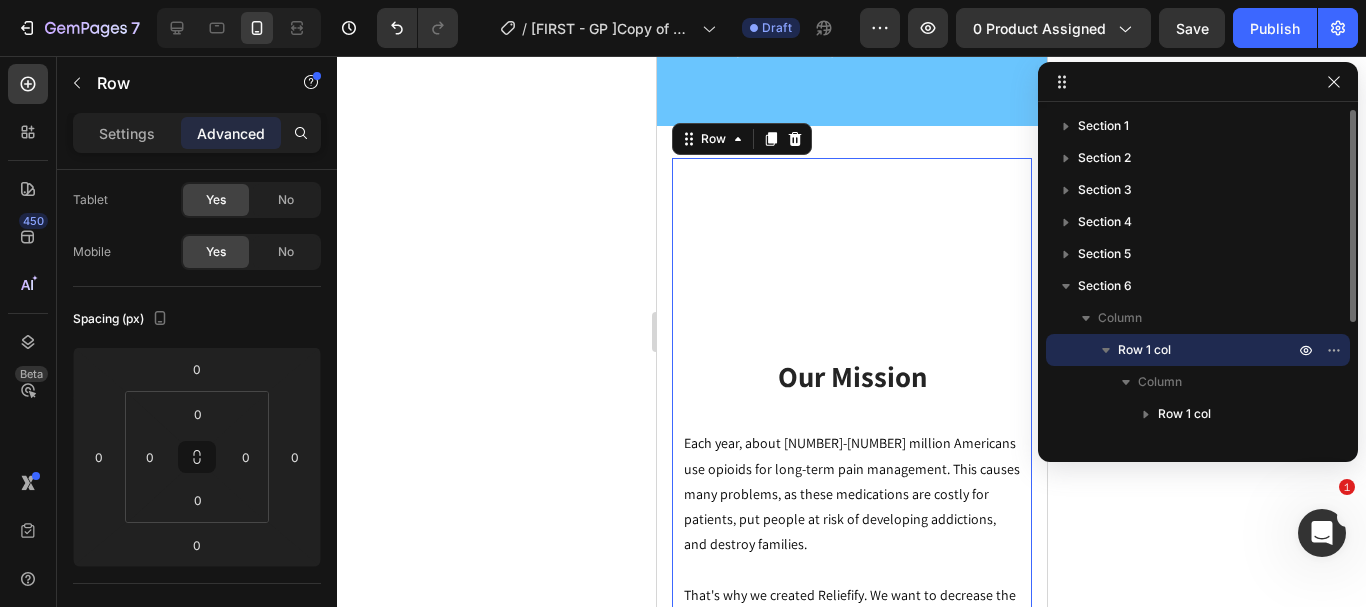 scroll, scrollTop: 4478, scrollLeft: 0, axis: vertical 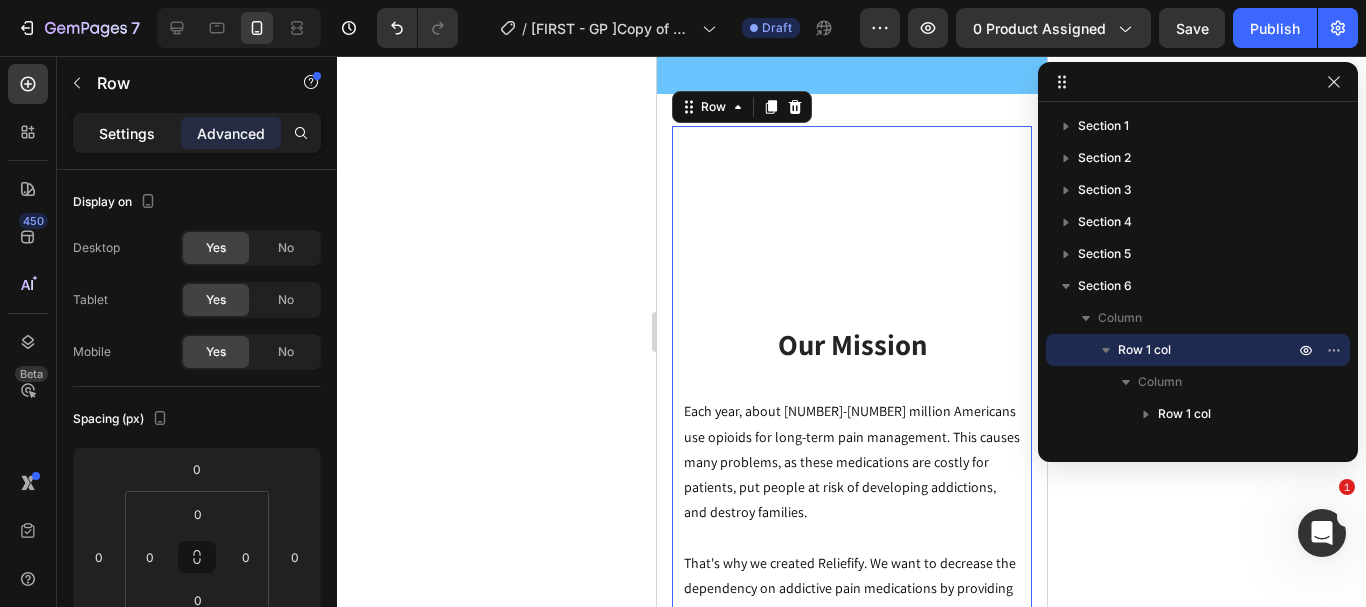 click on "Settings" at bounding box center (127, 133) 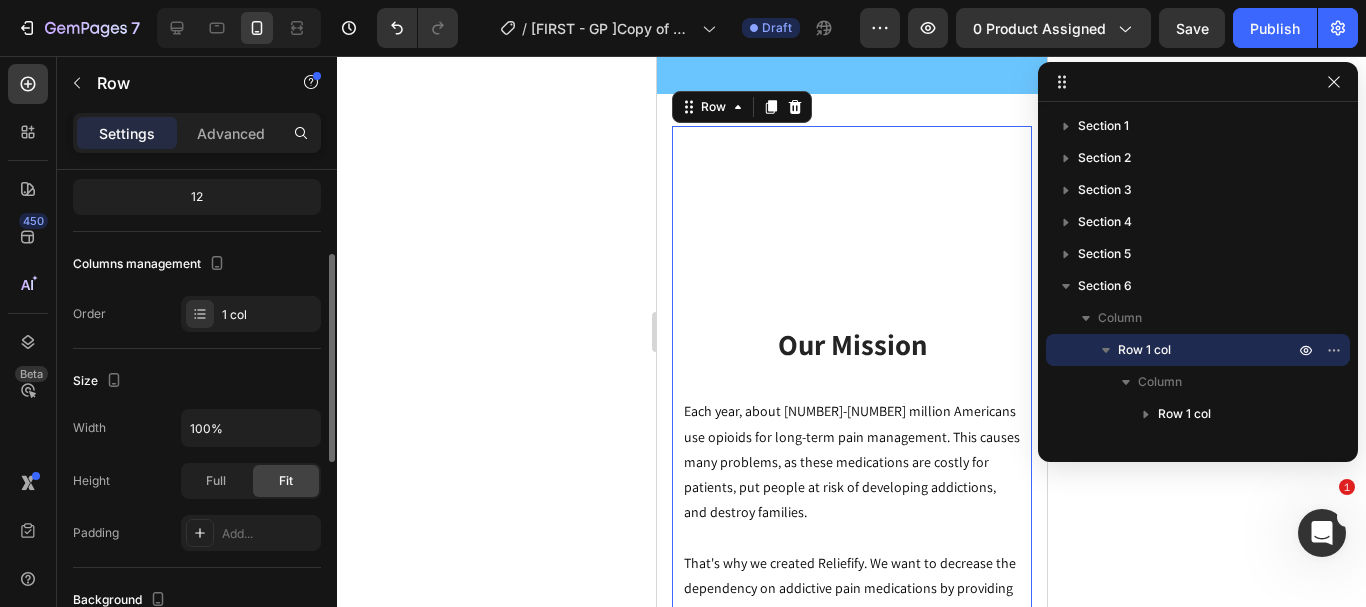 scroll, scrollTop: 300, scrollLeft: 0, axis: vertical 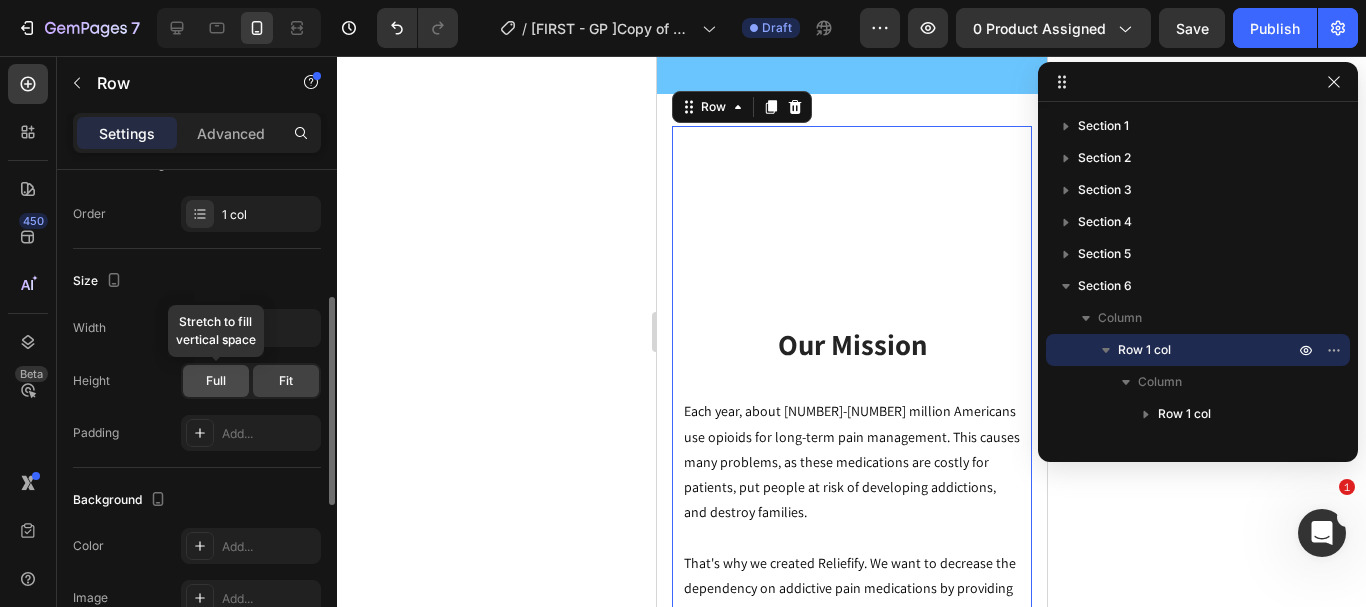 click on "Full" 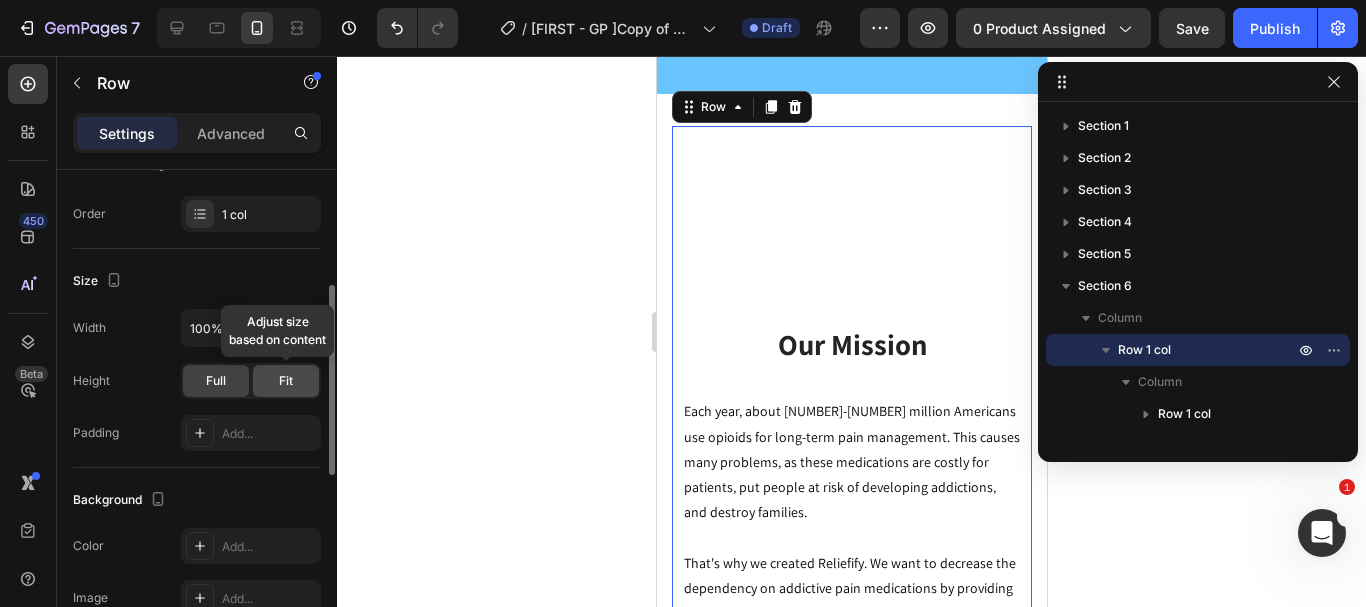 click on "Fit" 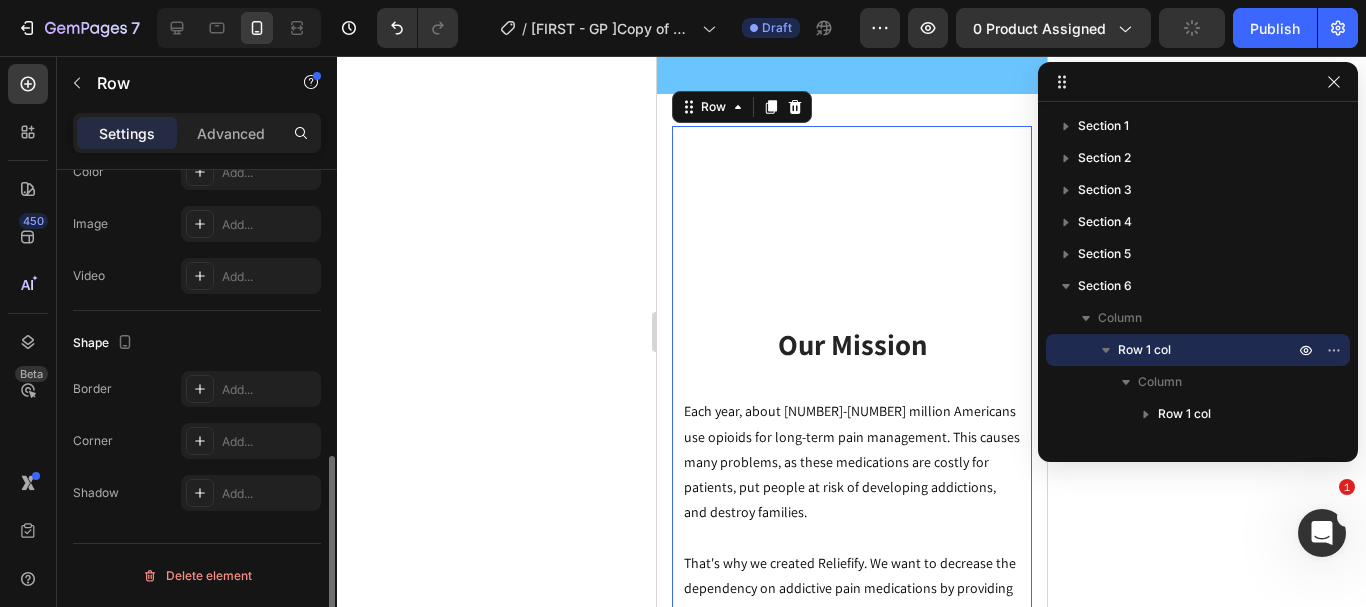 scroll, scrollTop: 174, scrollLeft: 0, axis: vertical 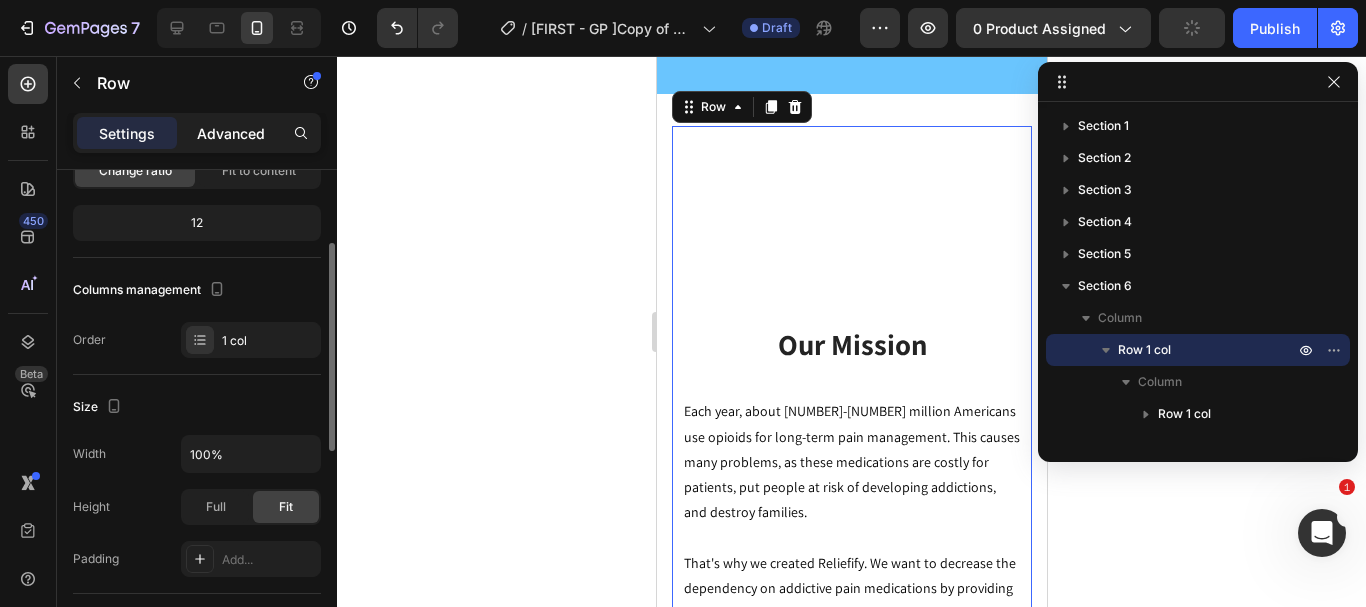 click on "Advanced" at bounding box center (231, 133) 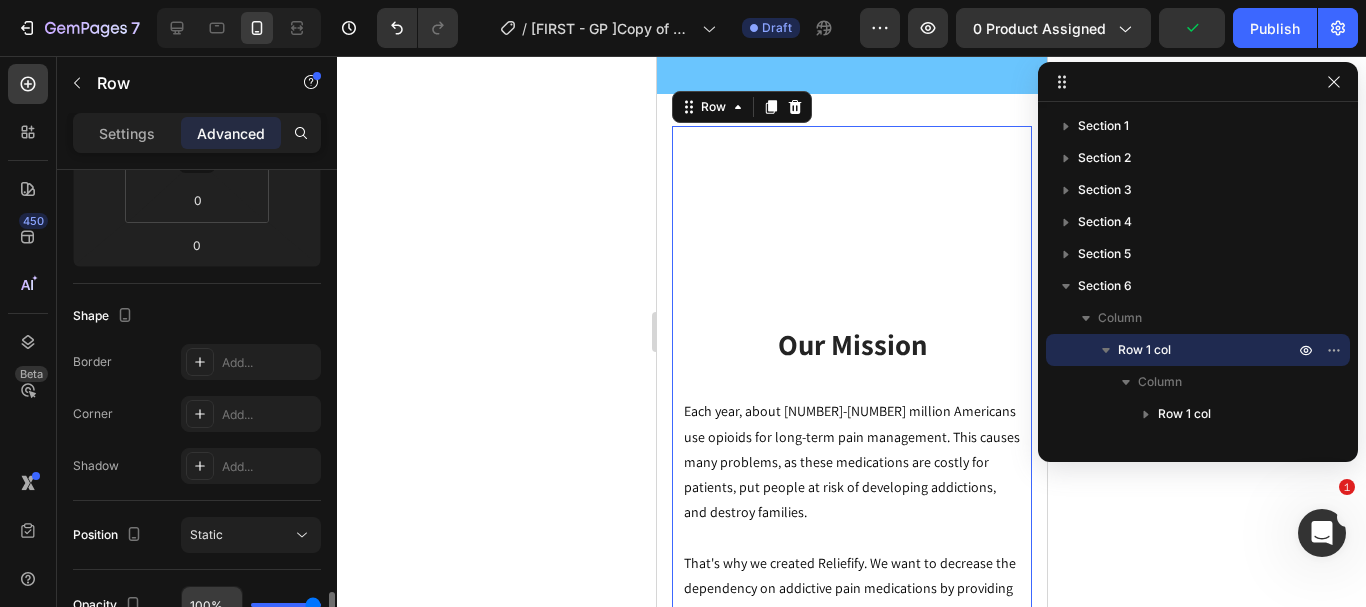 scroll, scrollTop: 600, scrollLeft: 0, axis: vertical 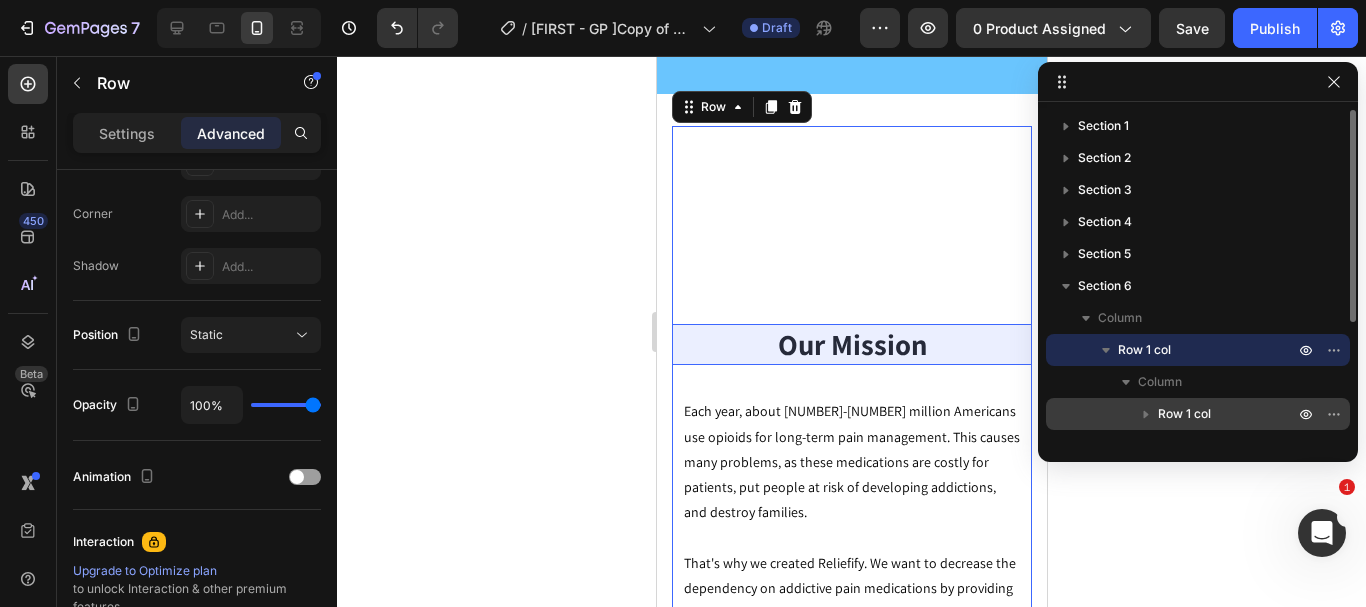 click on "Row 1 col" at bounding box center (1198, 414) 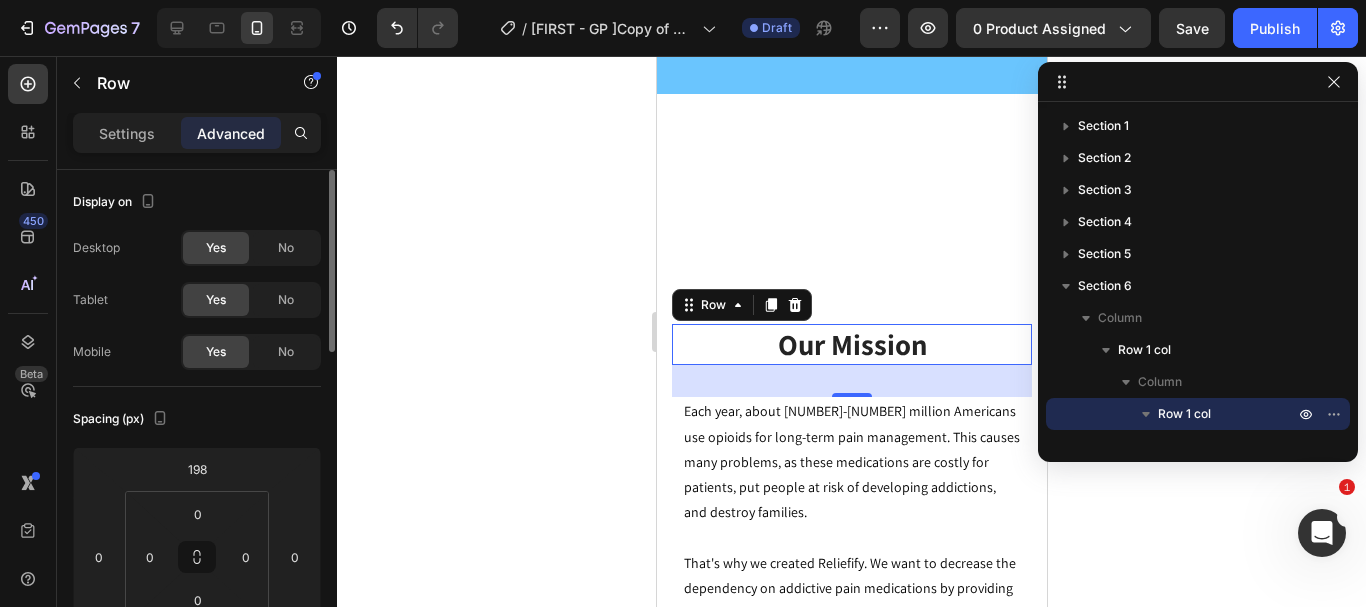 scroll, scrollTop: 100, scrollLeft: 0, axis: vertical 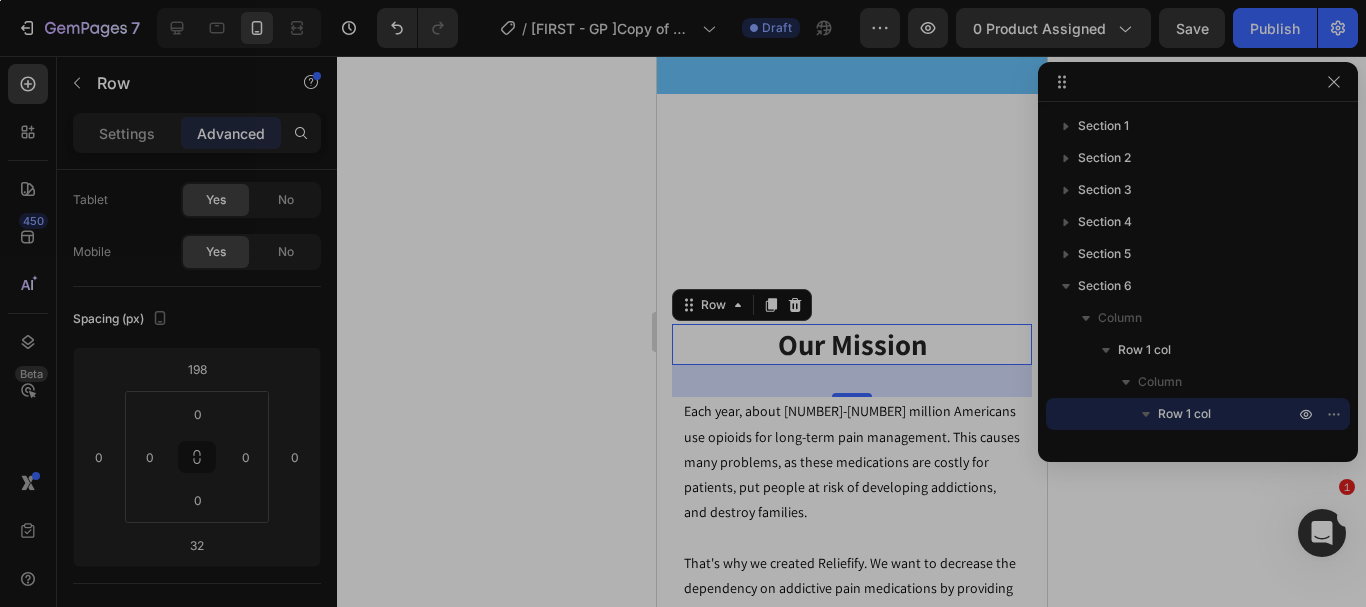 drag, startPoint x: 25, startPoint y: 62, endPoint x: 37, endPoint y: 18, distance: 45.607018 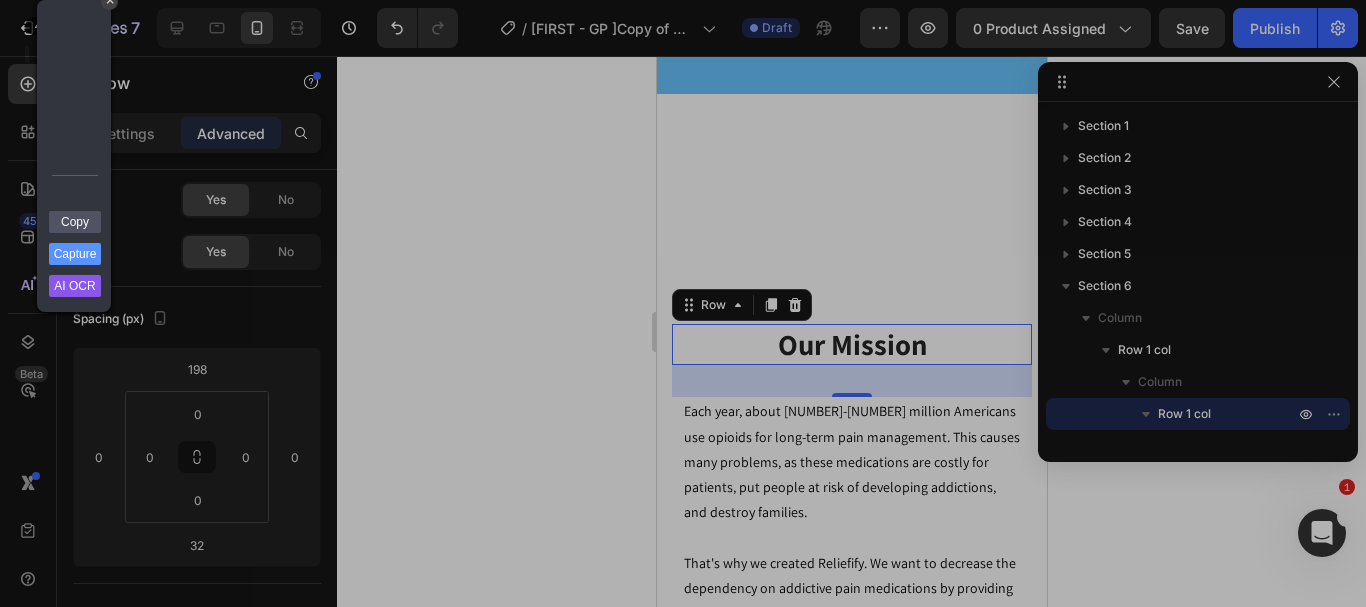 drag, startPoint x: 13, startPoint y: 53, endPoint x: 235, endPoint y: 133, distance: 235.97458 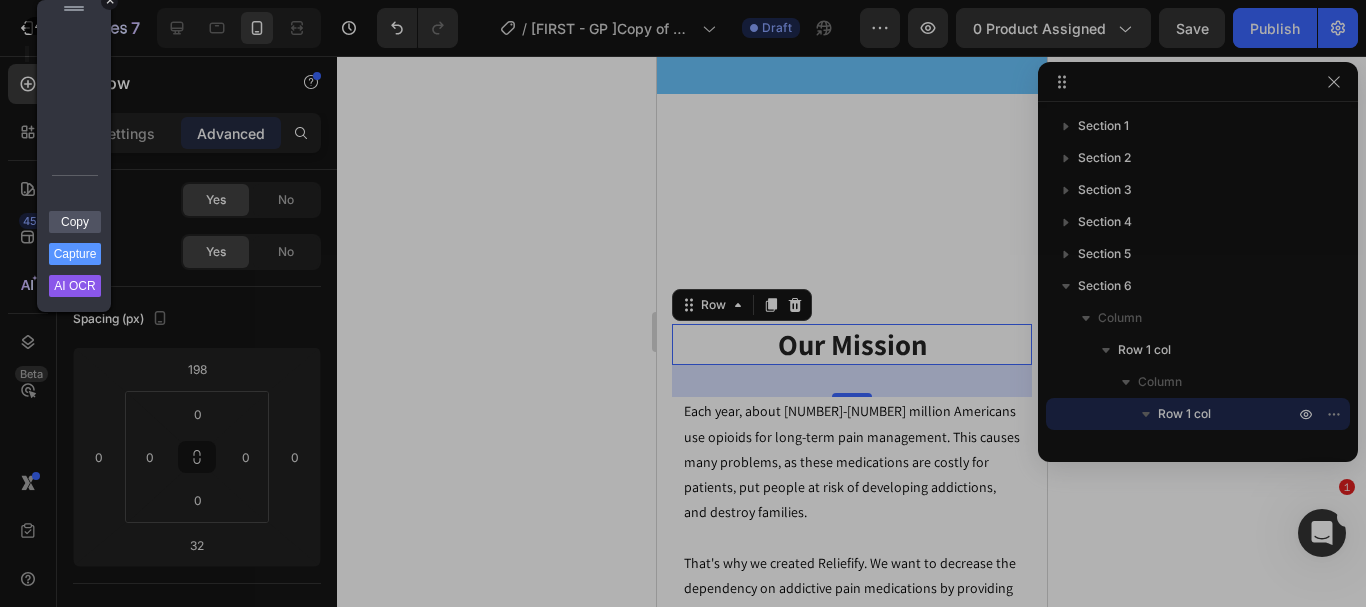 click on "+" at bounding box center [109, 1] 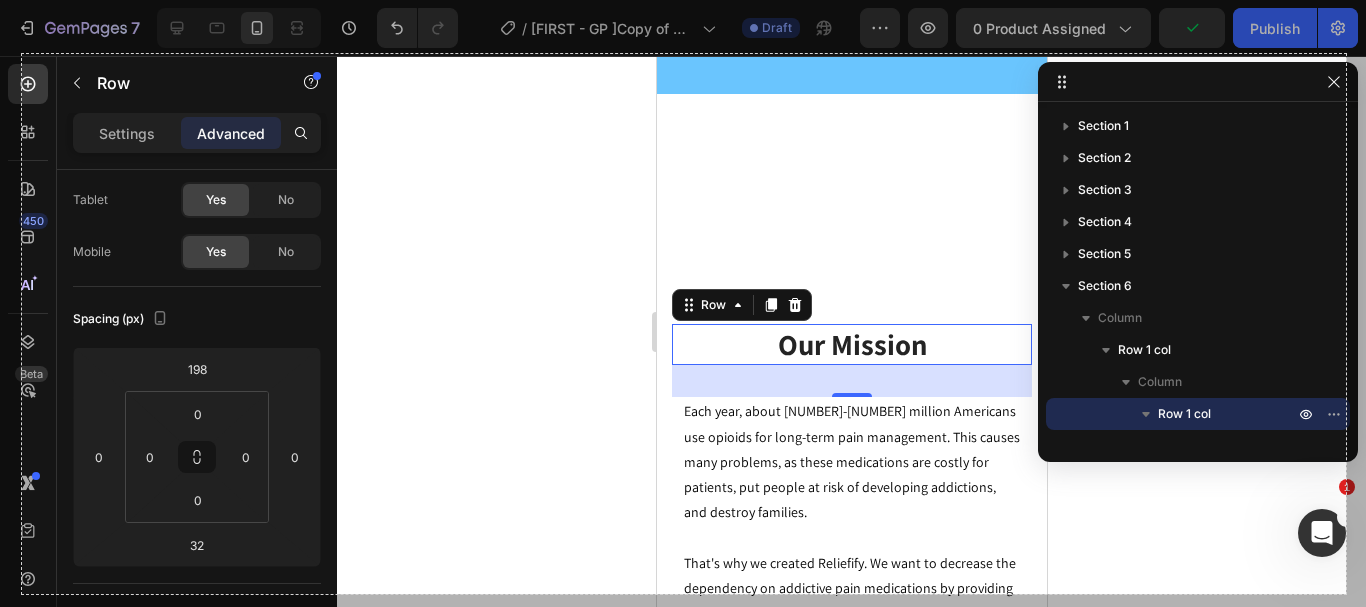 drag, startPoint x: 22, startPoint y: 54, endPoint x: 1346, endPoint y: 594, distance: 1429.8867 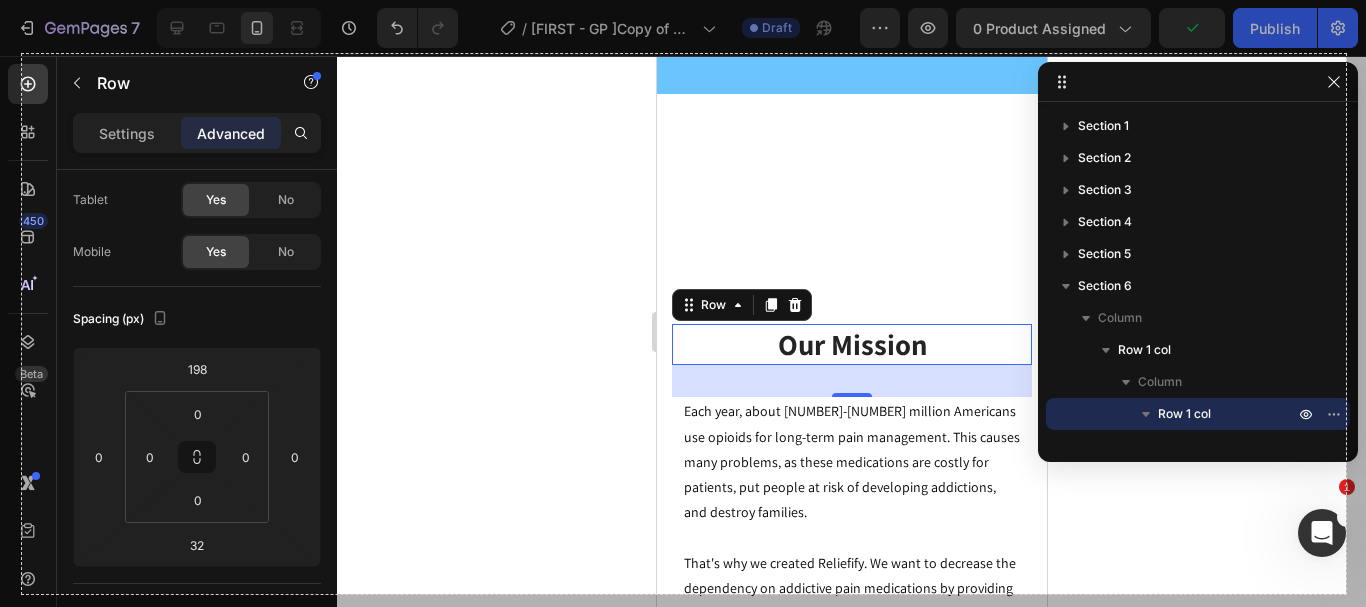click on "1324 X 540" at bounding box center (683, 303) 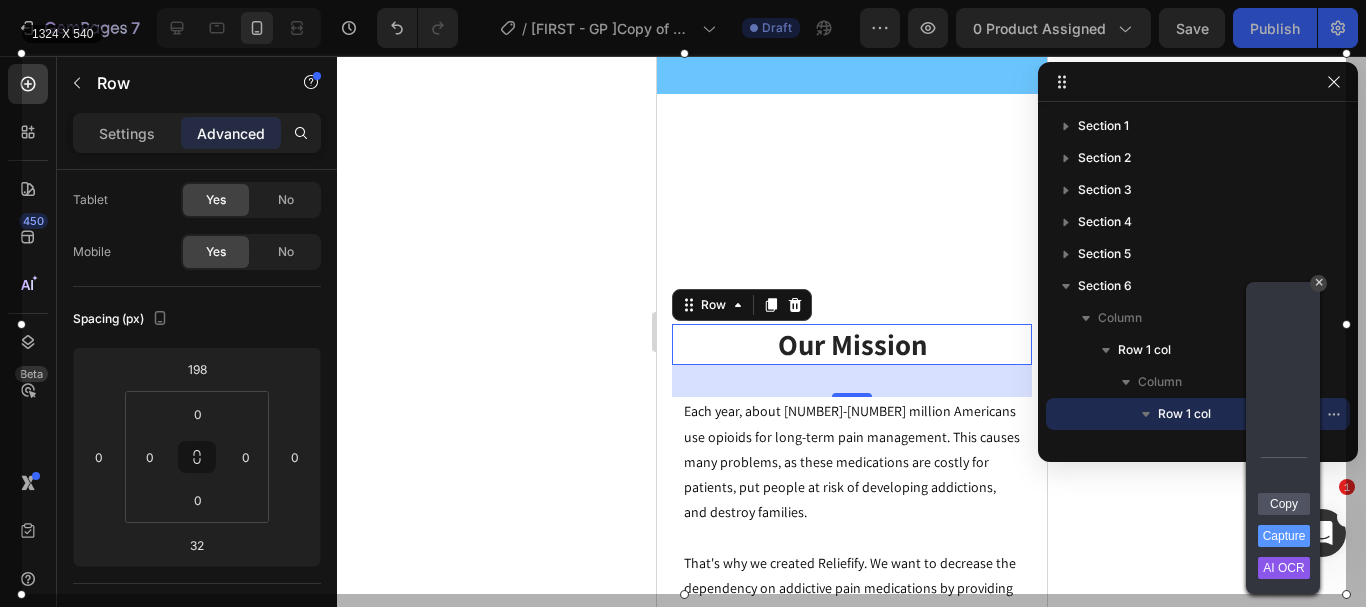 drag, startPoint x: 1269, startPoint y: 380, endPoint x: 1093, endPoint y: 165, distance: 277.85068 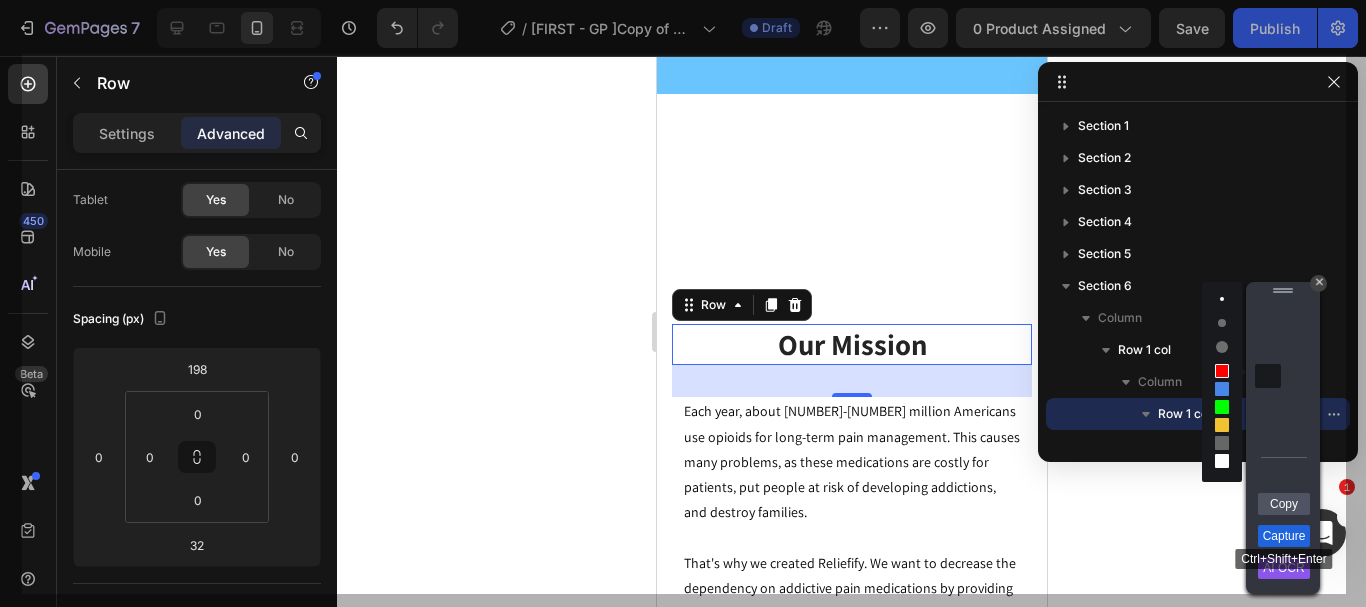 click on "Capture" at bounding box center [1284, 536] 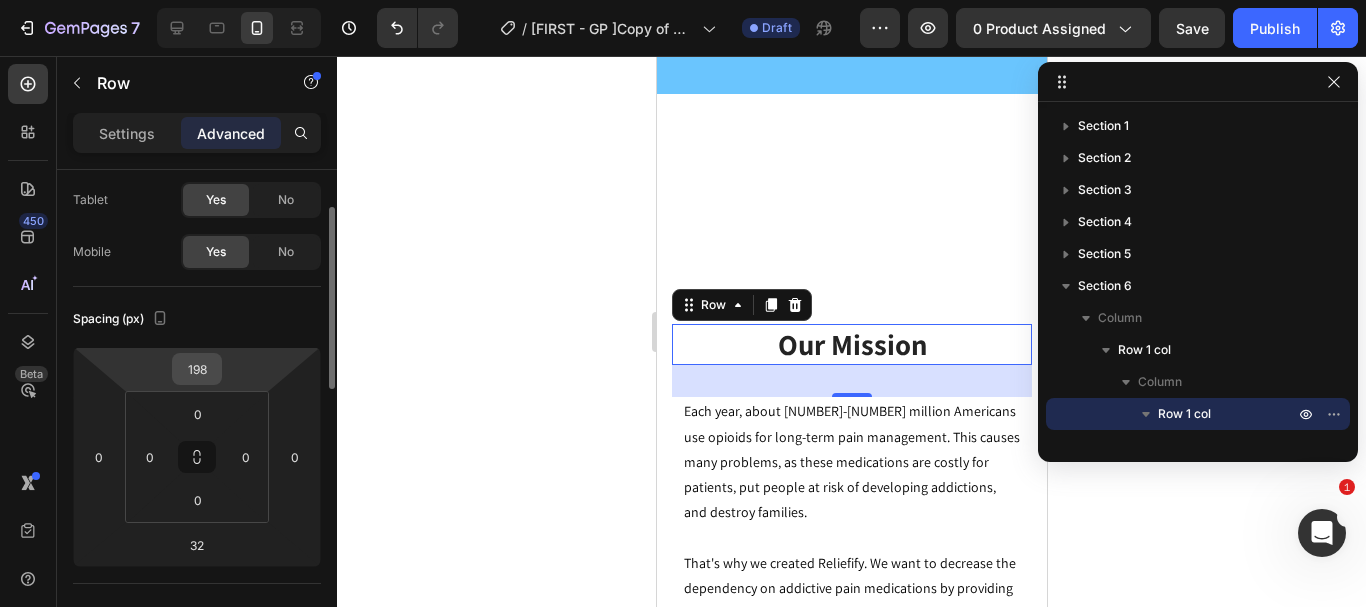 click on "198" at bounding box center (197, 369) 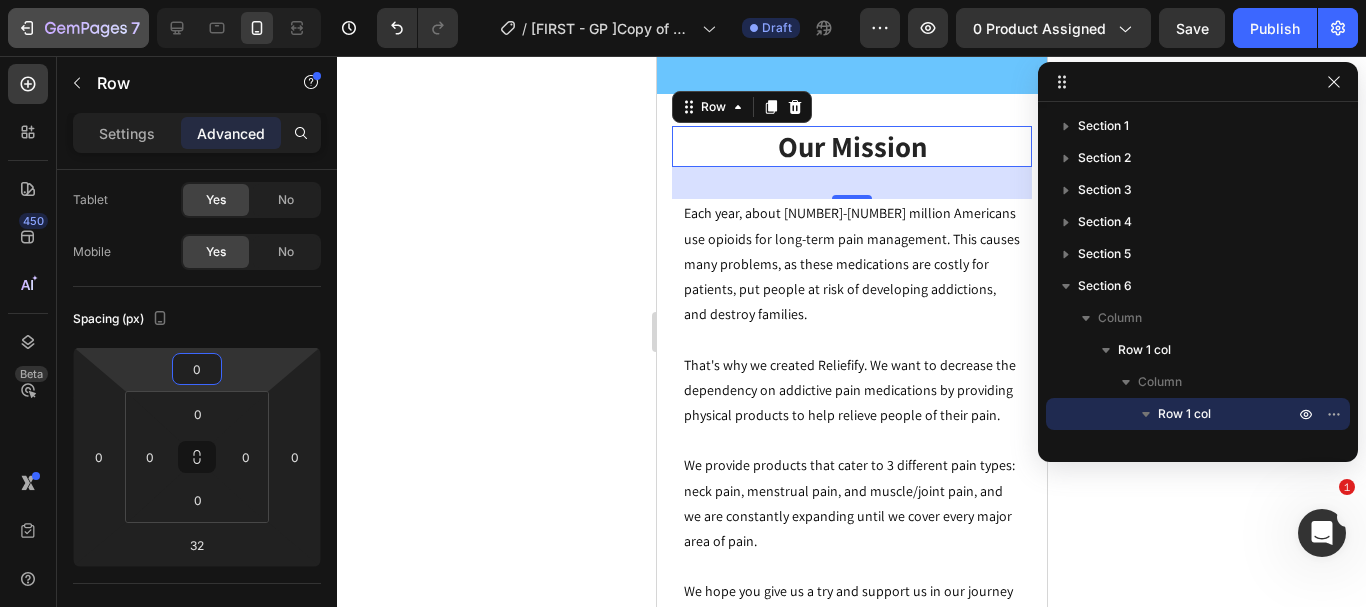 type on "0" 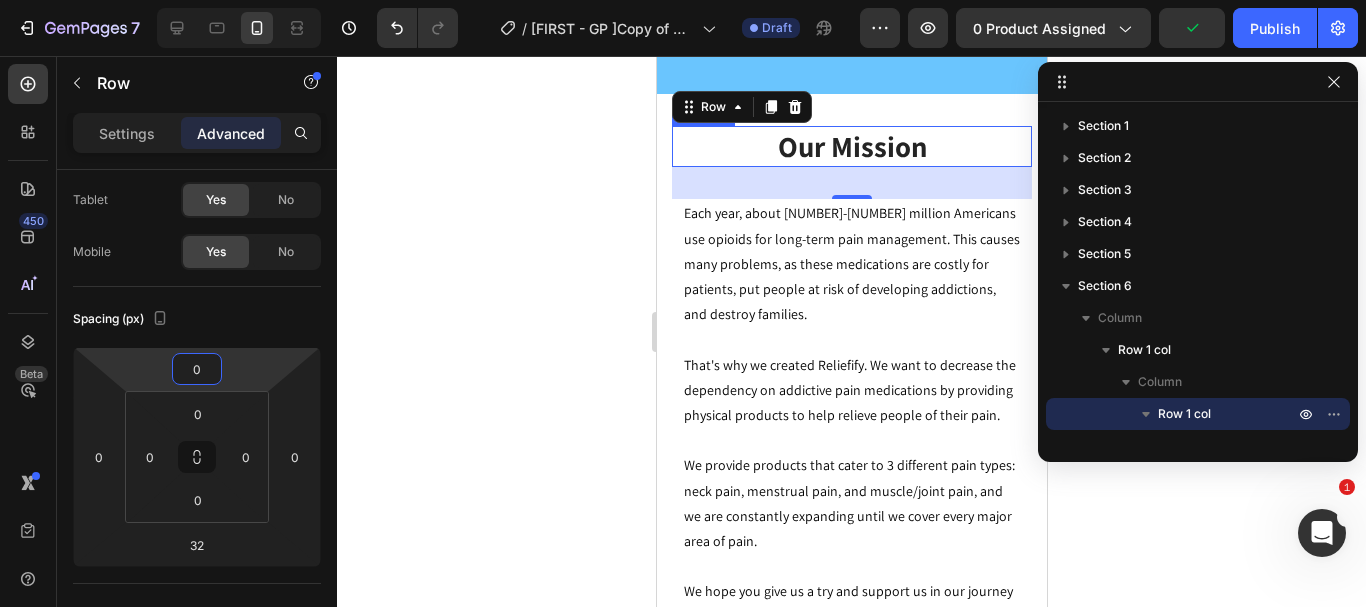 click on "Our Mission" at bounding box center [851, 147] 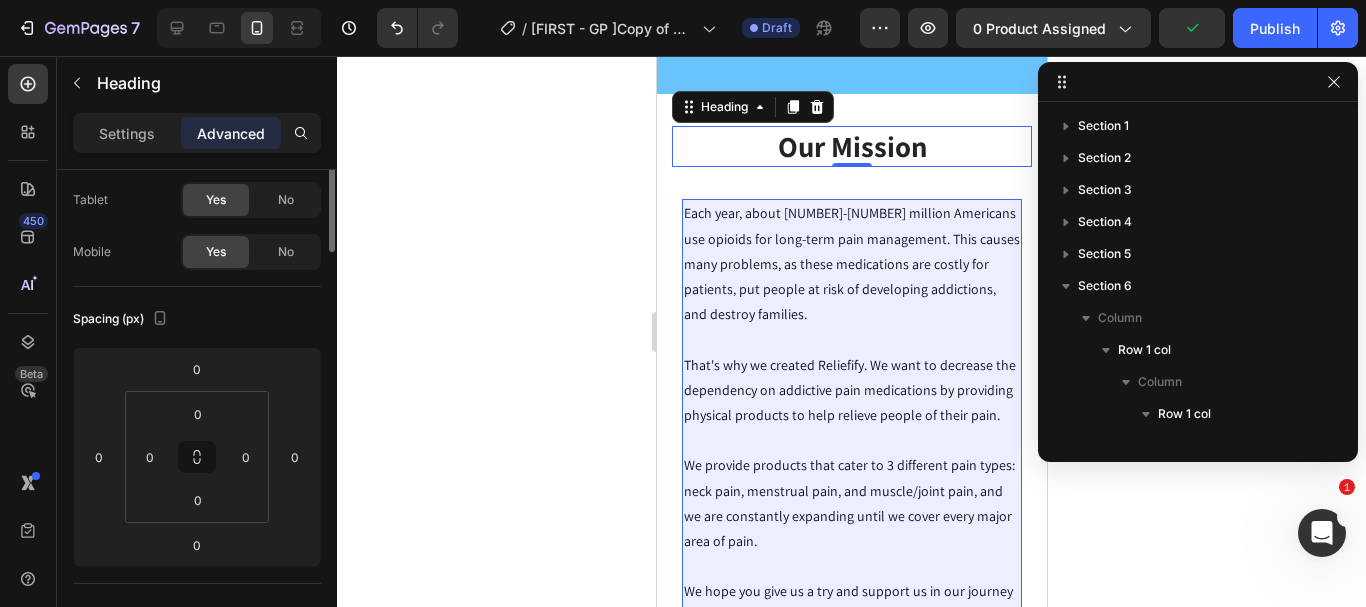 scroll, scrollTop: 219, scrollLeft: 0, axis: vertical 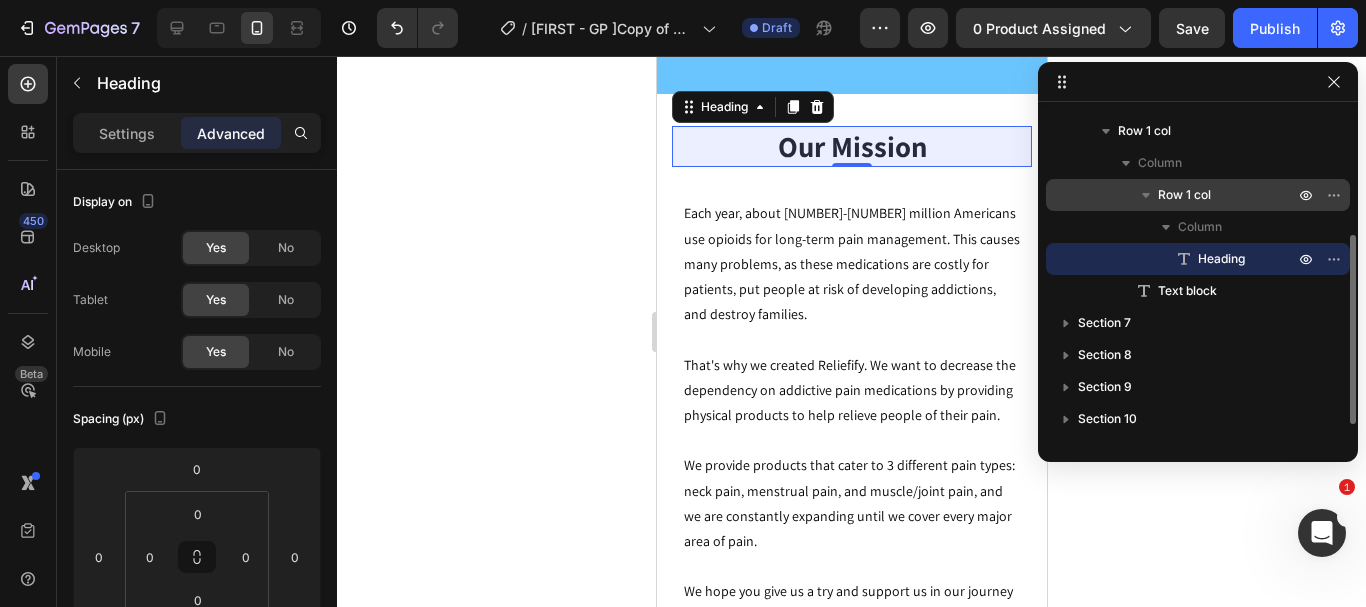 click on "Row 1 col" at bounding box center (1228, 195) 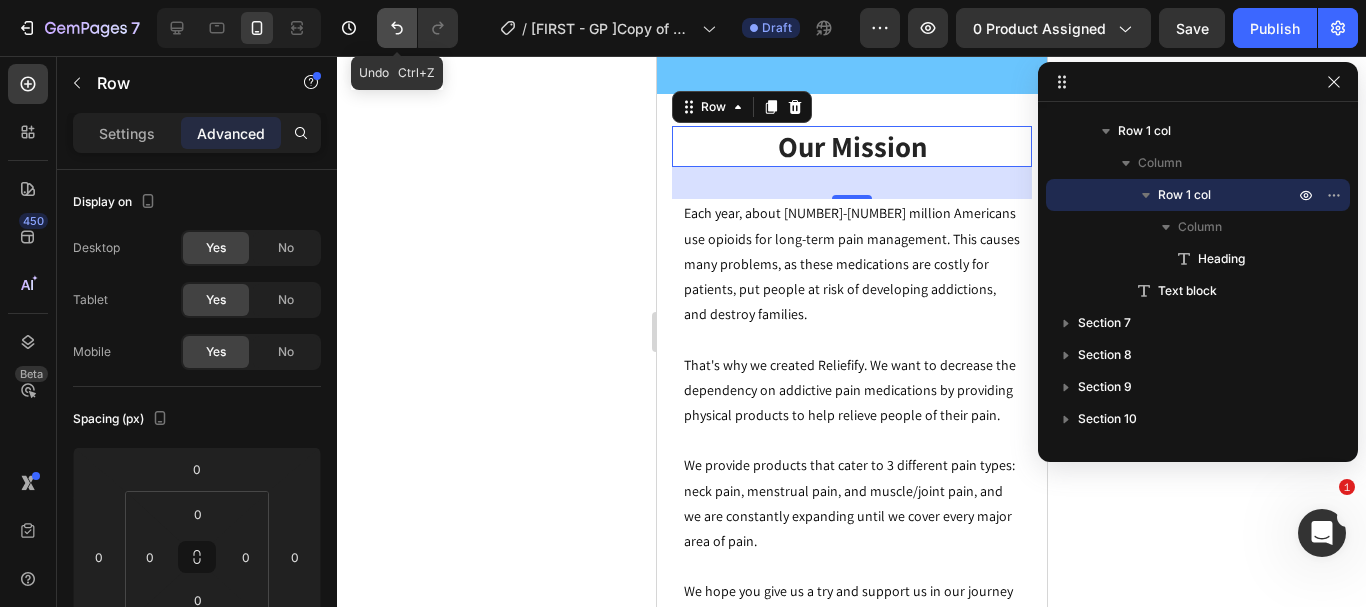 click 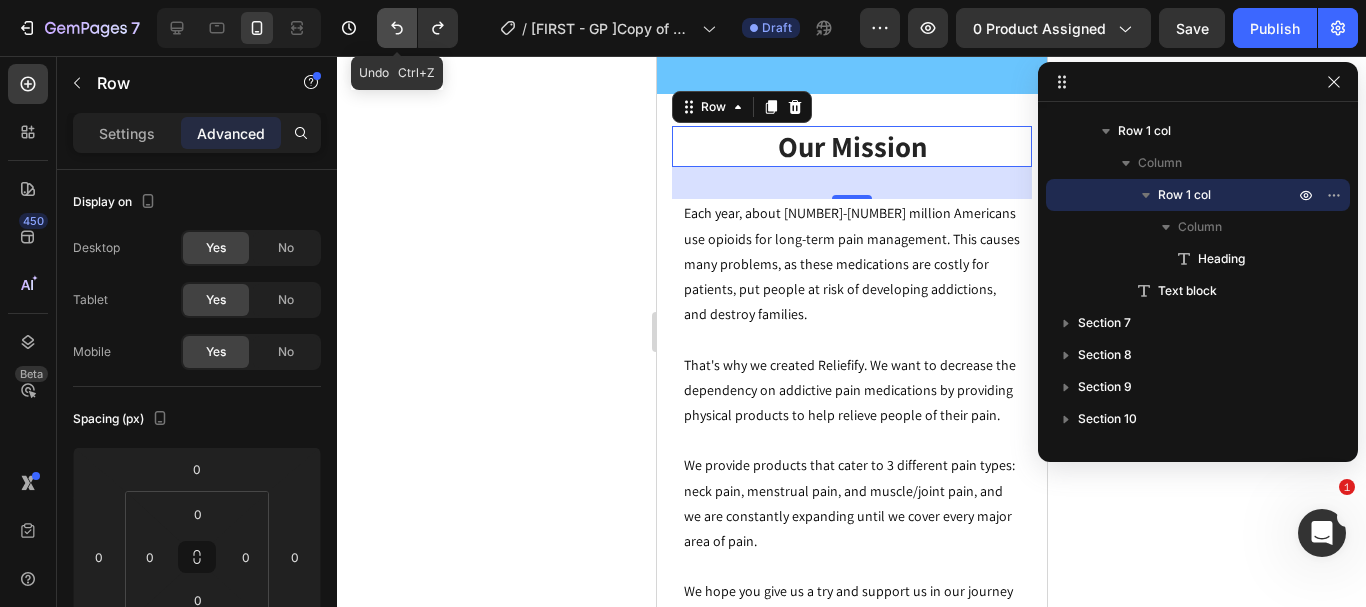 click 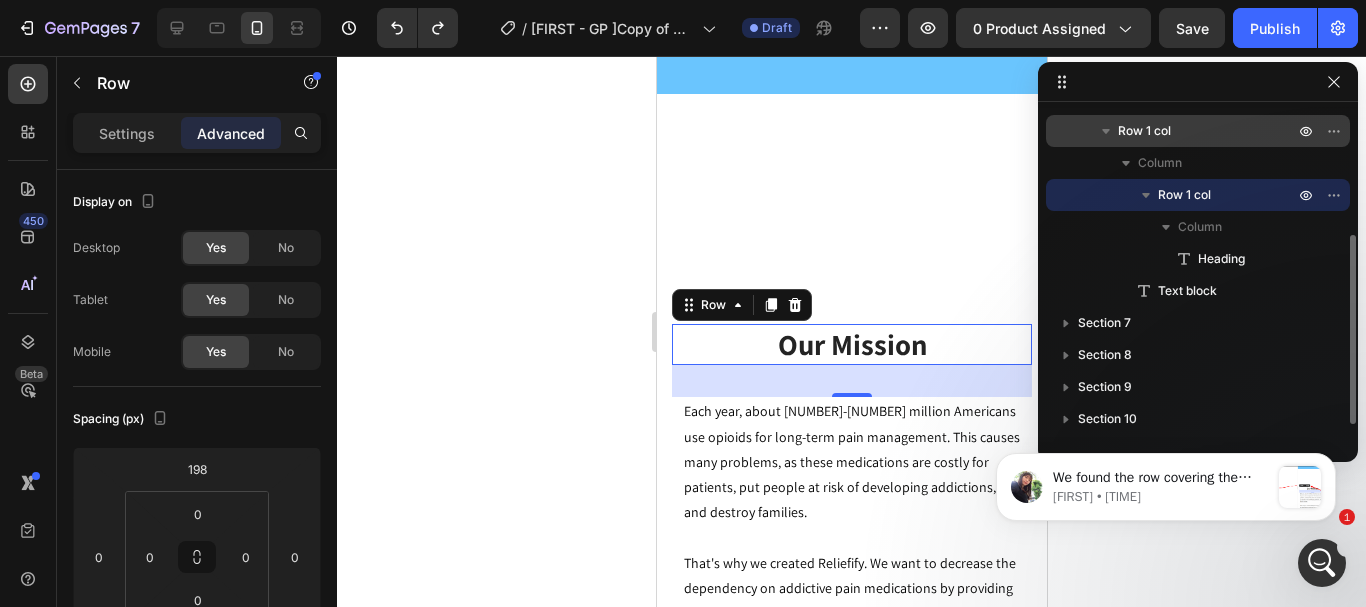 scroll, scrollTop: 0, scrollLeft: 0, axis: both 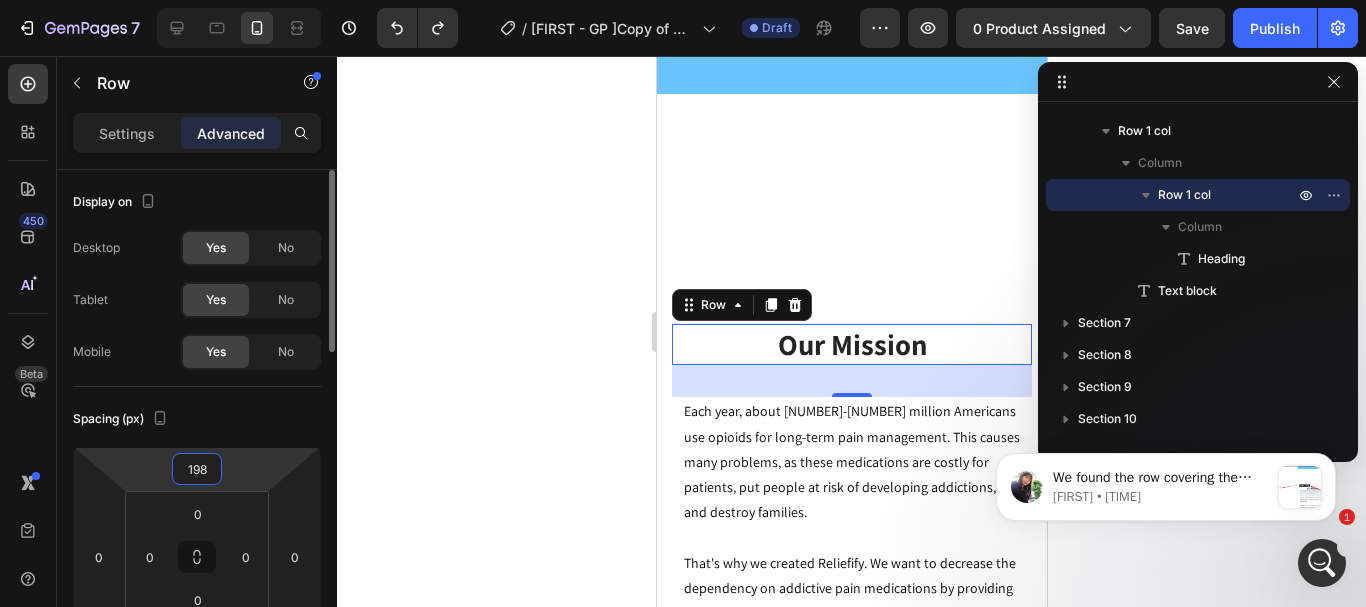 click on "198" at bounding box center (197, 469) 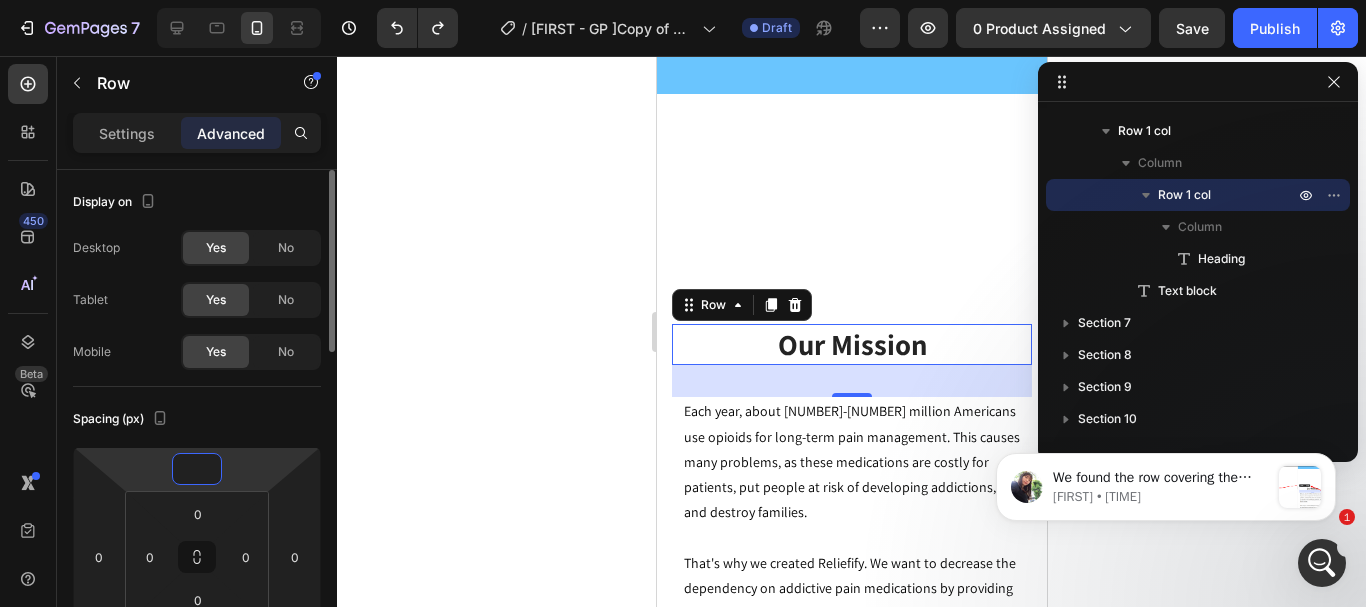 type on "0" 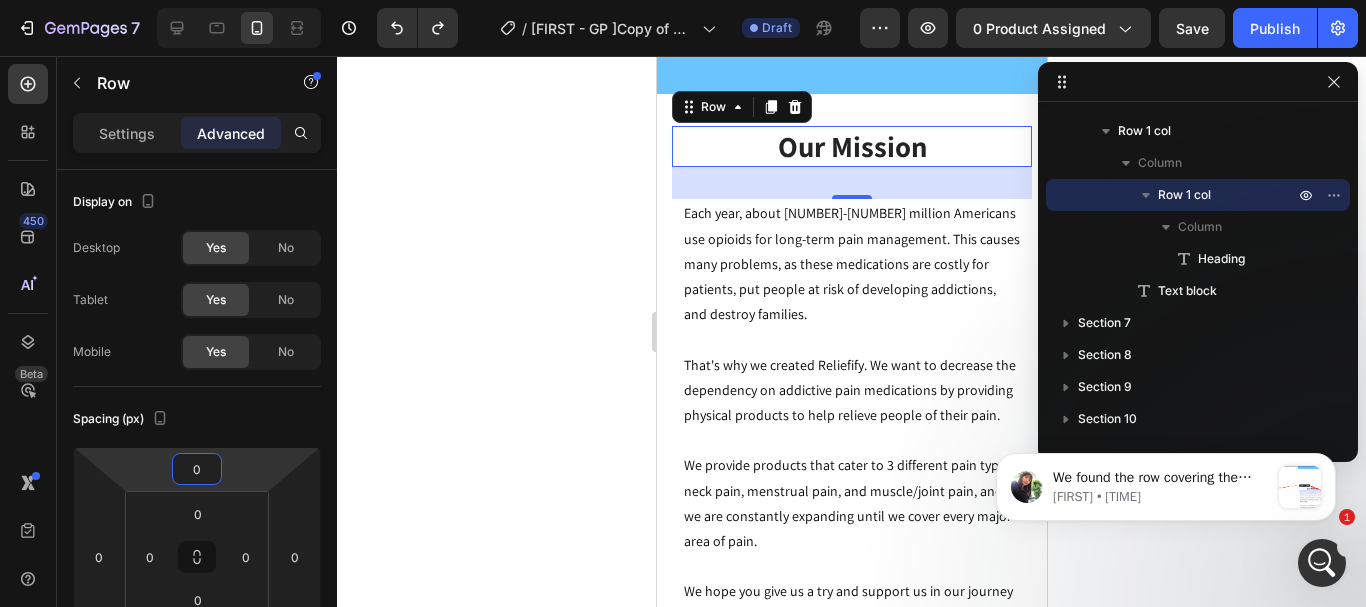 click 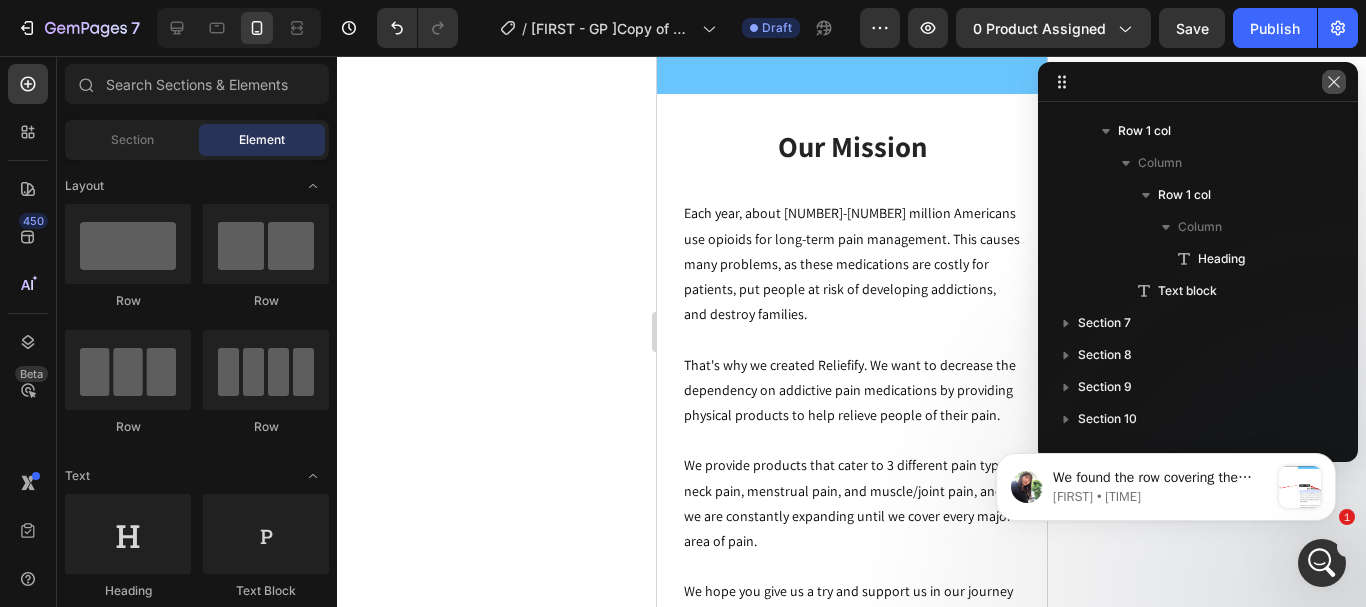 click 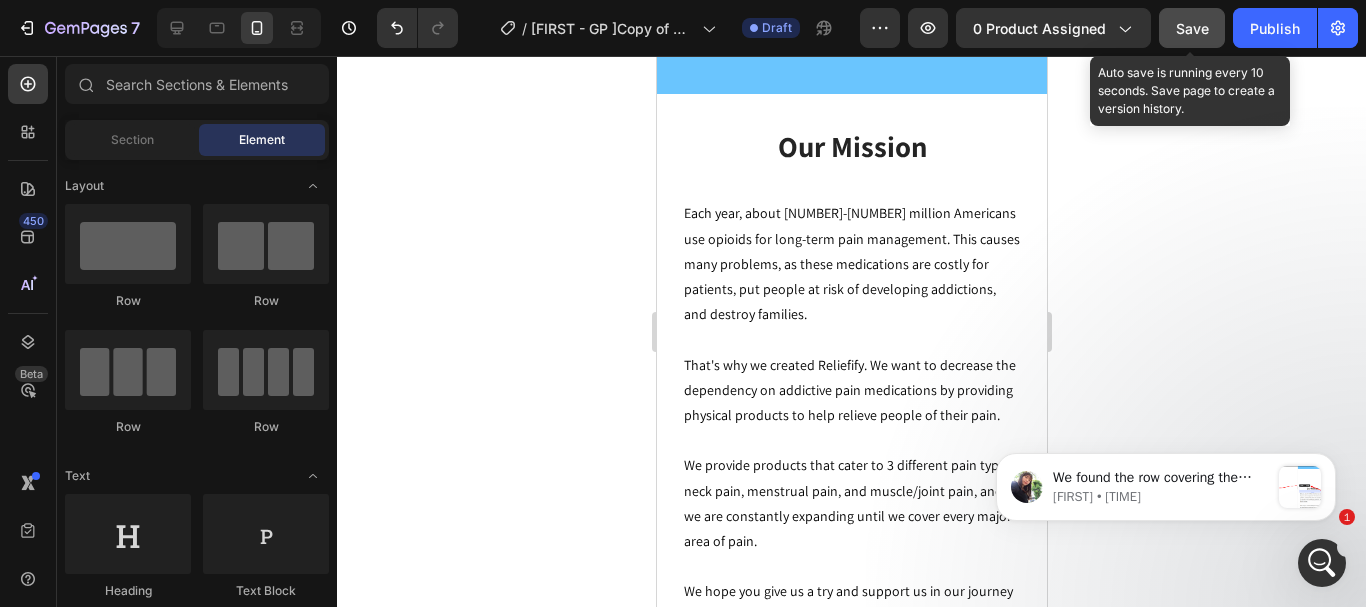 click on "Save" at bounding box center [1192, 28] 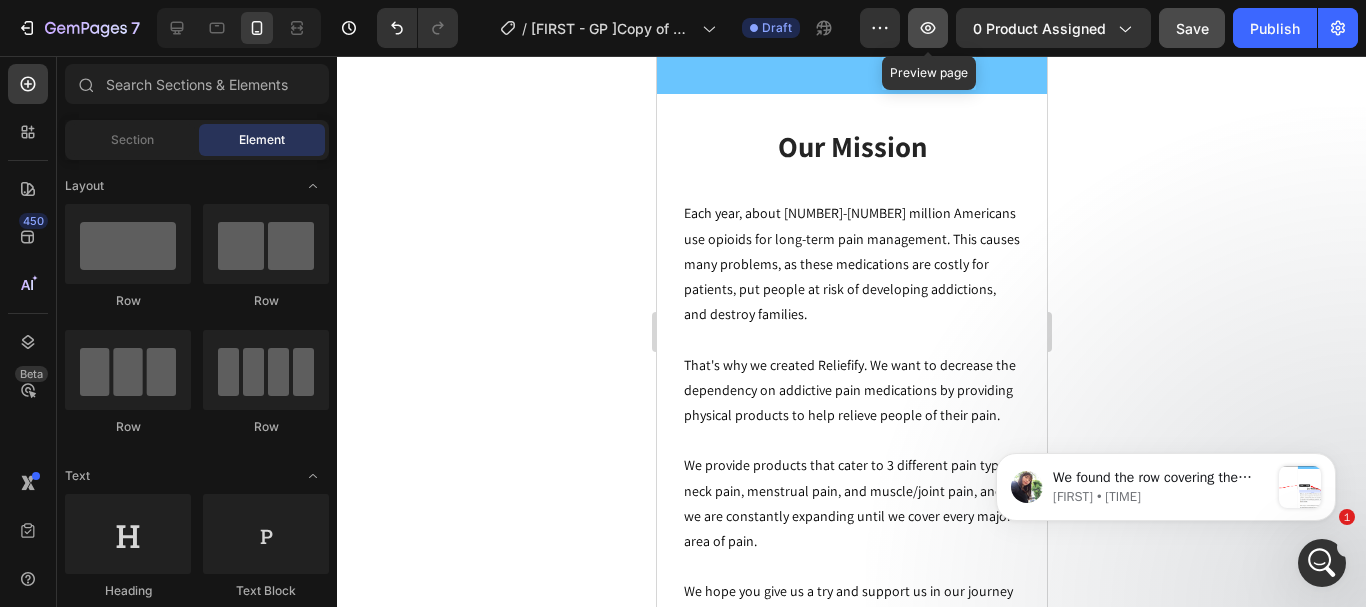 click 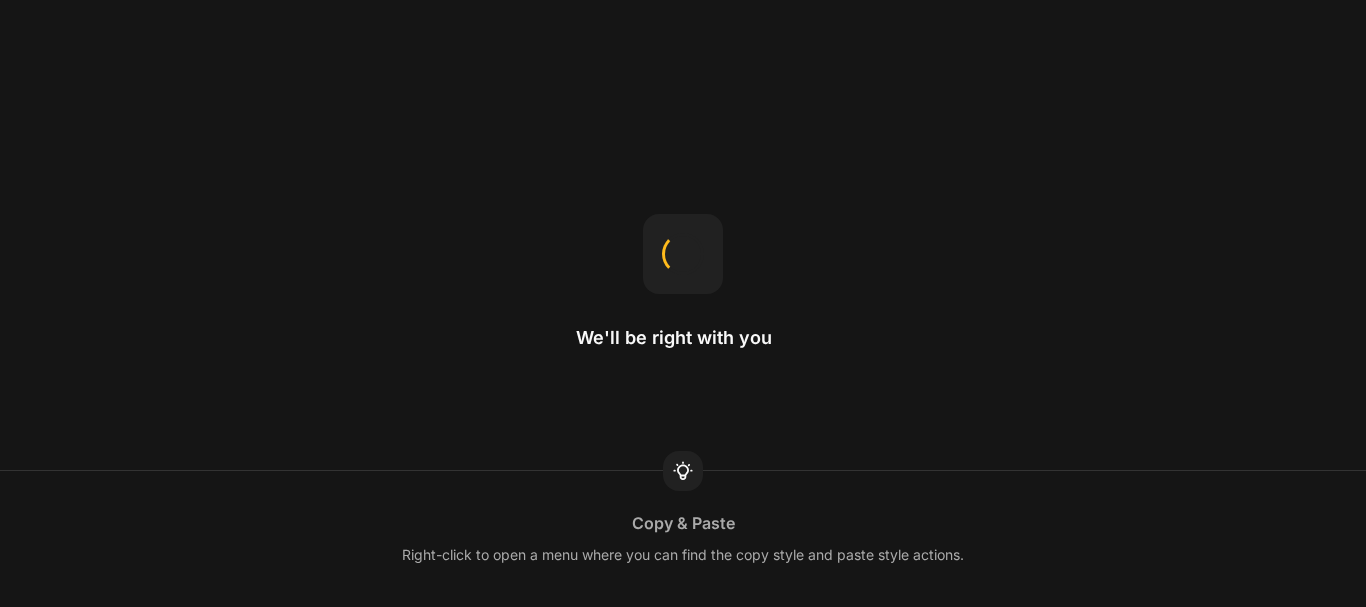 scroll, scrollTop: 0, scrollLeft: 0, axis: both 